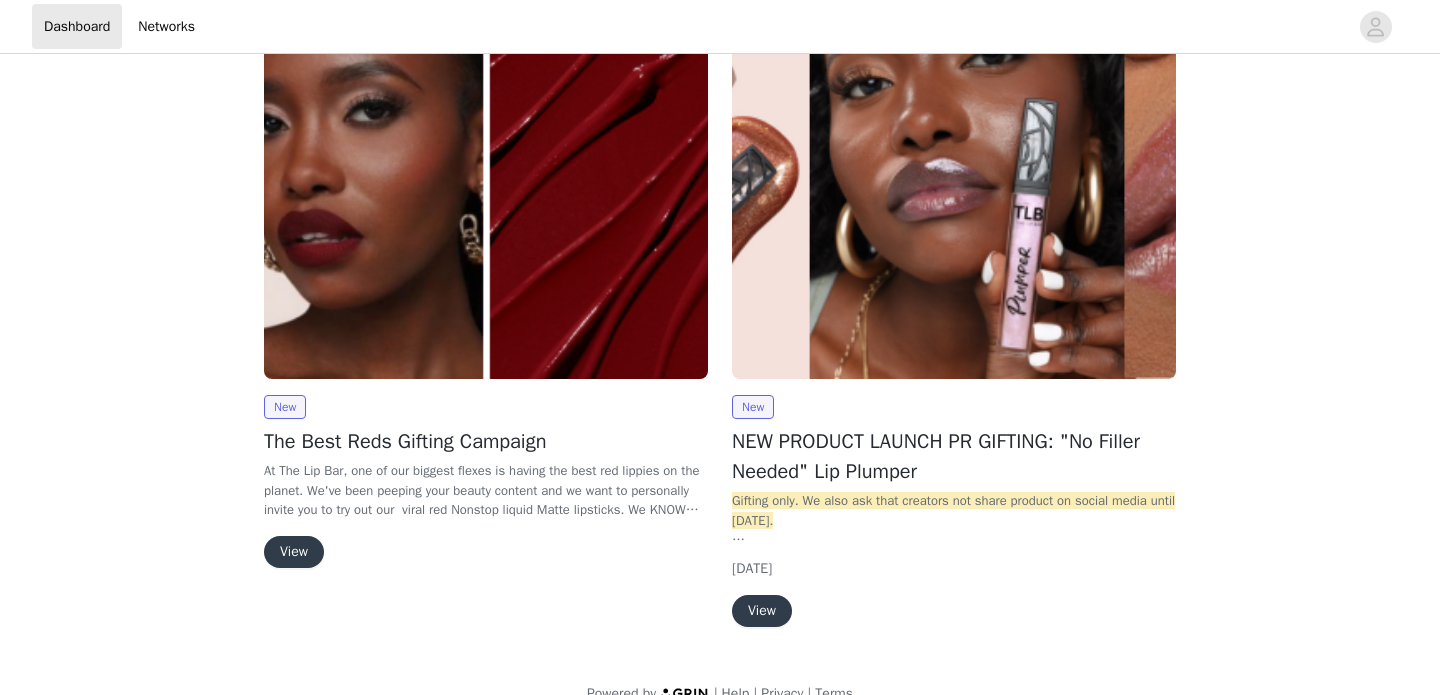 scroll, scrollTop: 68, scrollLeft: 0, axis: vertical 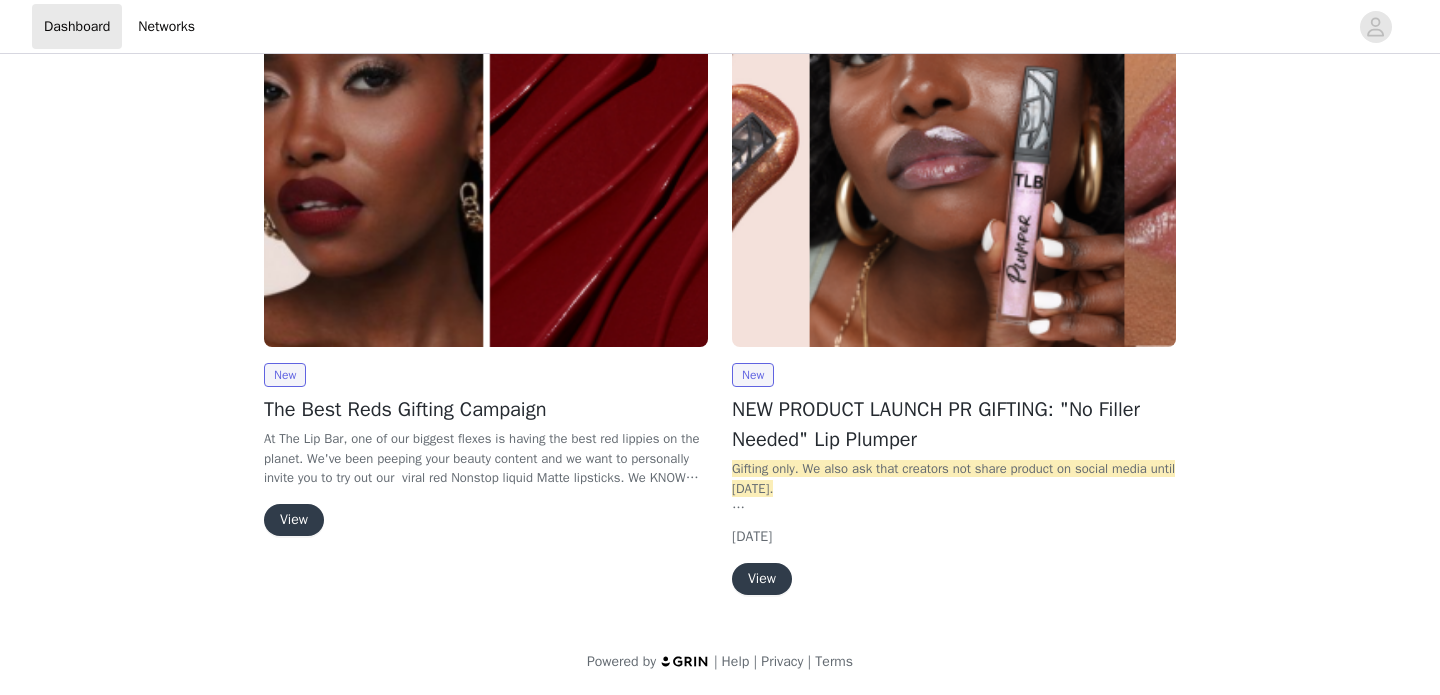 click on "View" at bounding box center (294, 520) 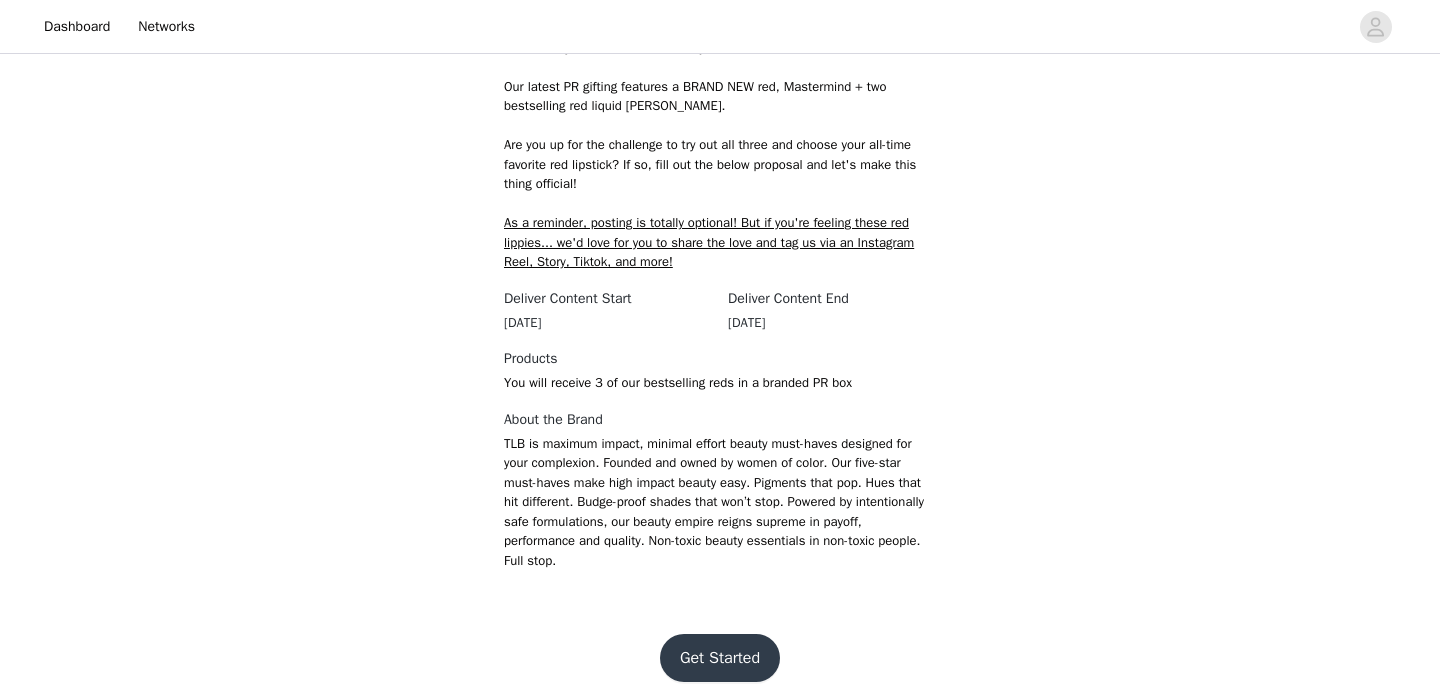 scroll, scrollTop: 404, scrollLeft: 0, axis: vertical 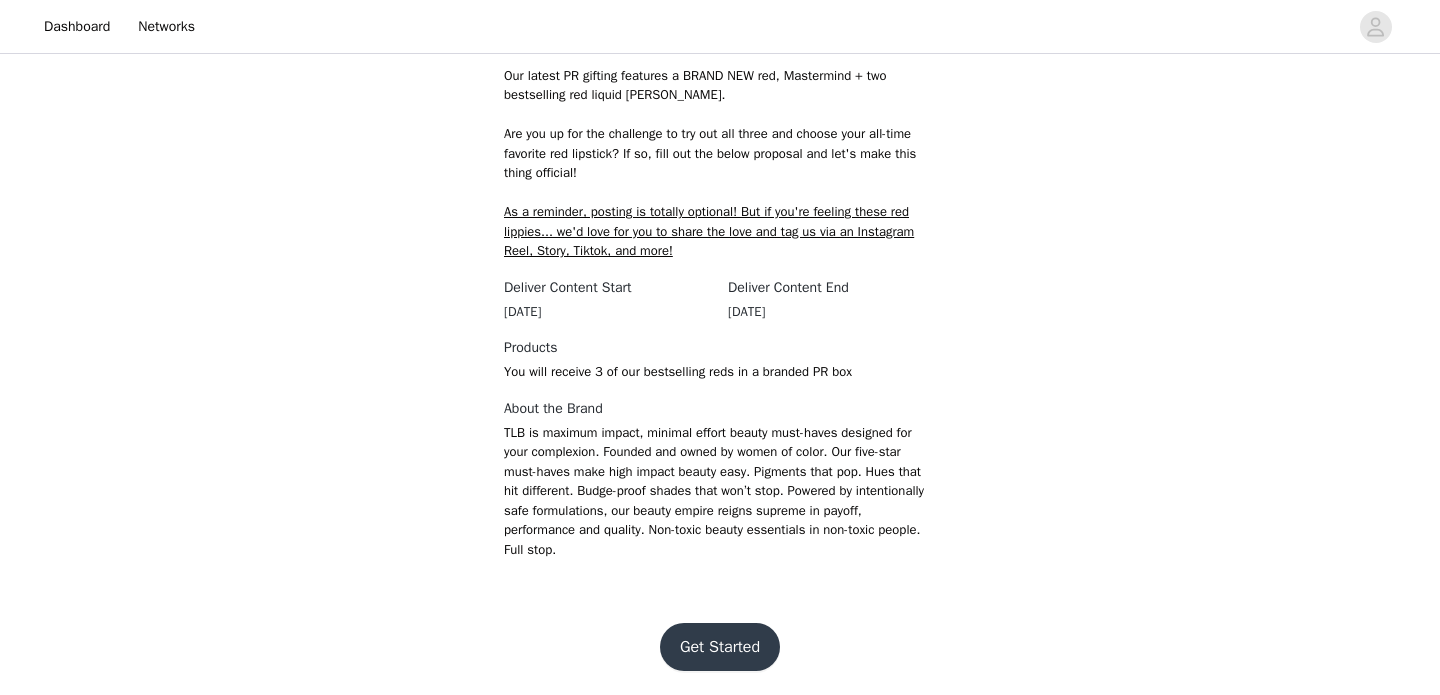 click on "Get Started" at bounding box center (720, 647) 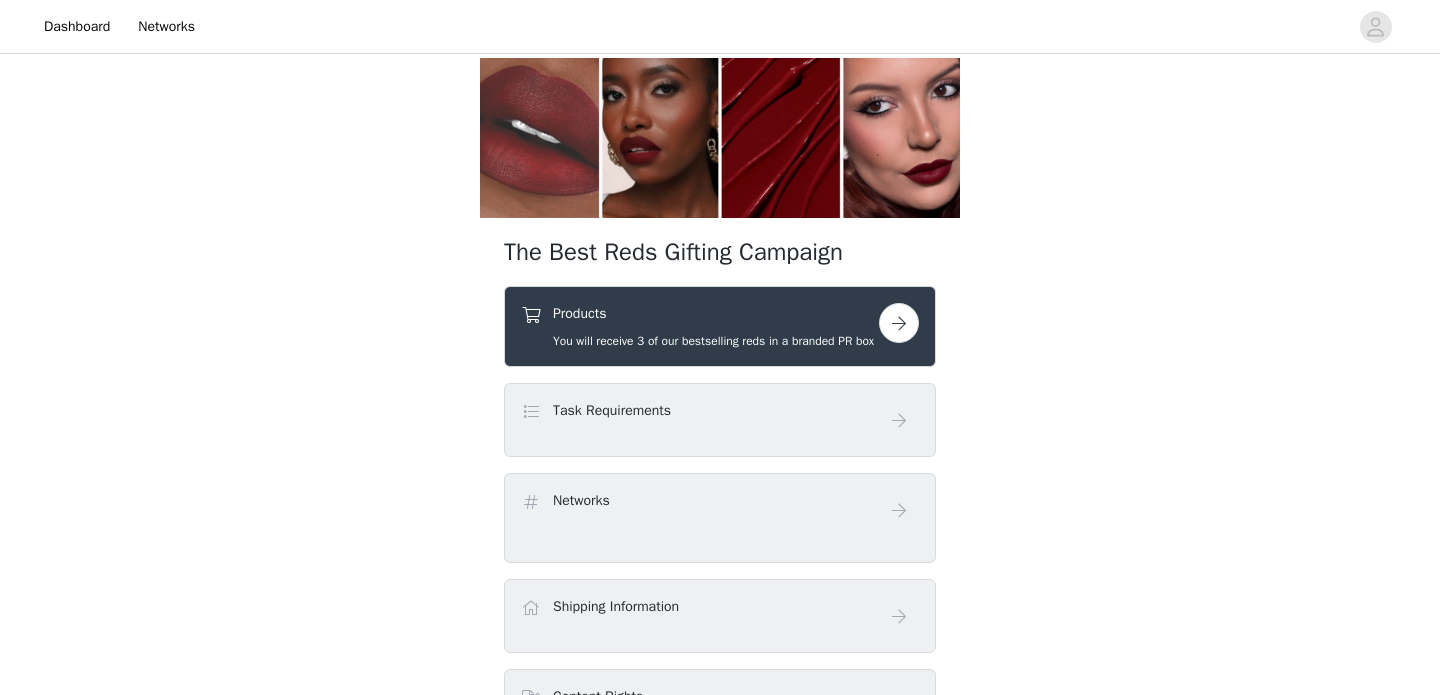 scroll, scrollTop: 80, scrollLeft: 0, axis: vertical 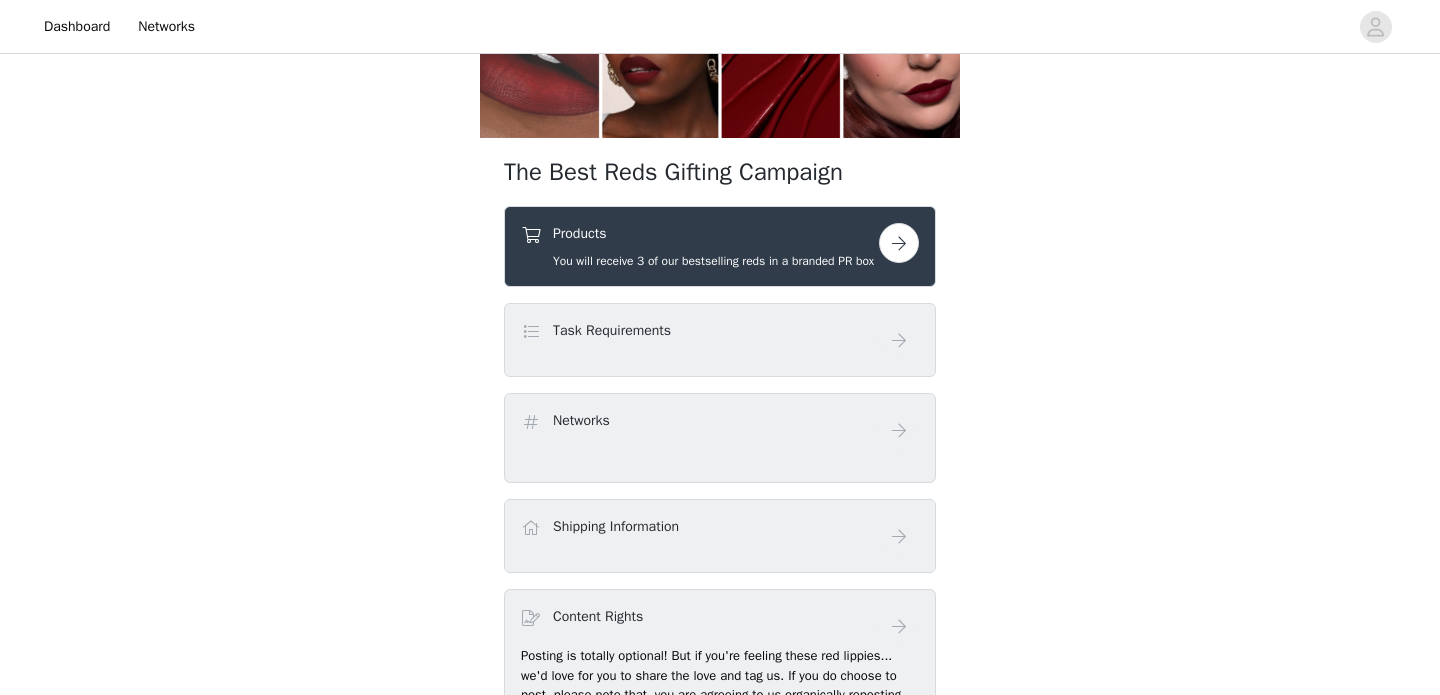 click at bounding box center (899, 243) 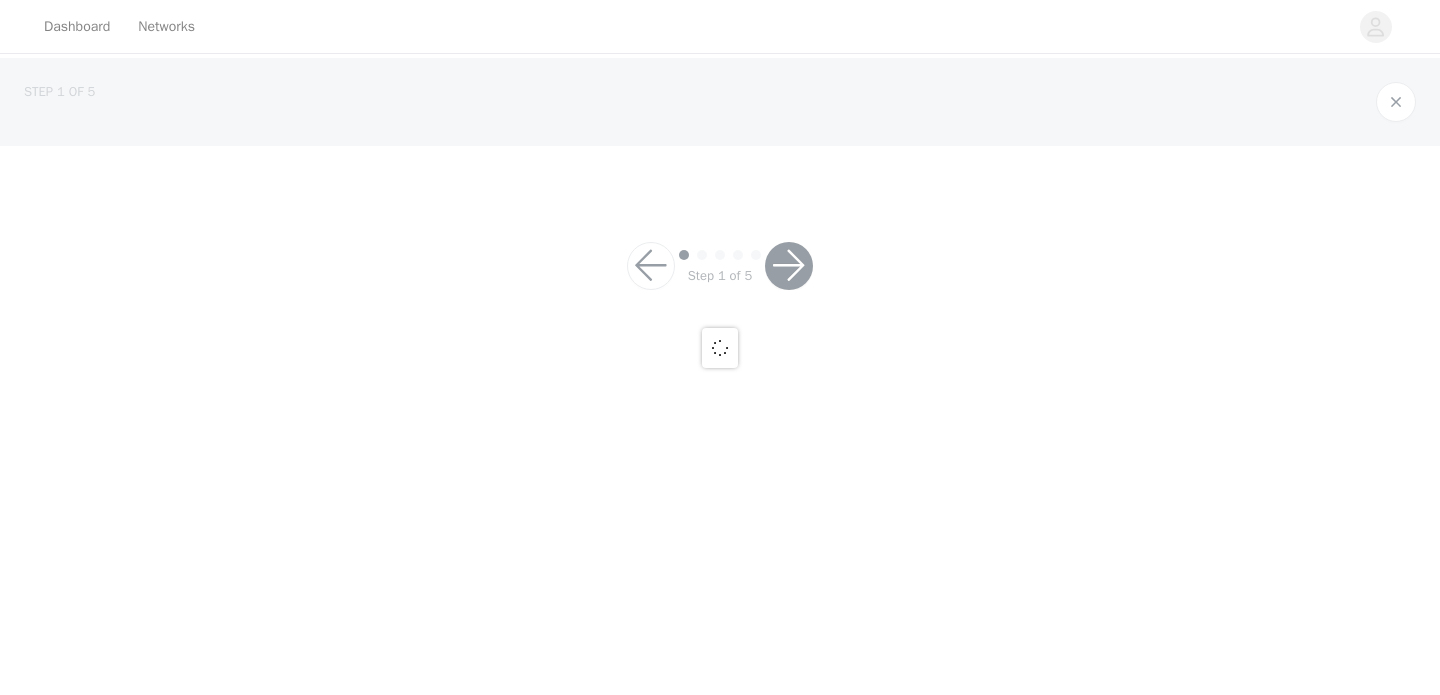 scroll, scrollTop: 0, scrollLeft: 0, axis: both 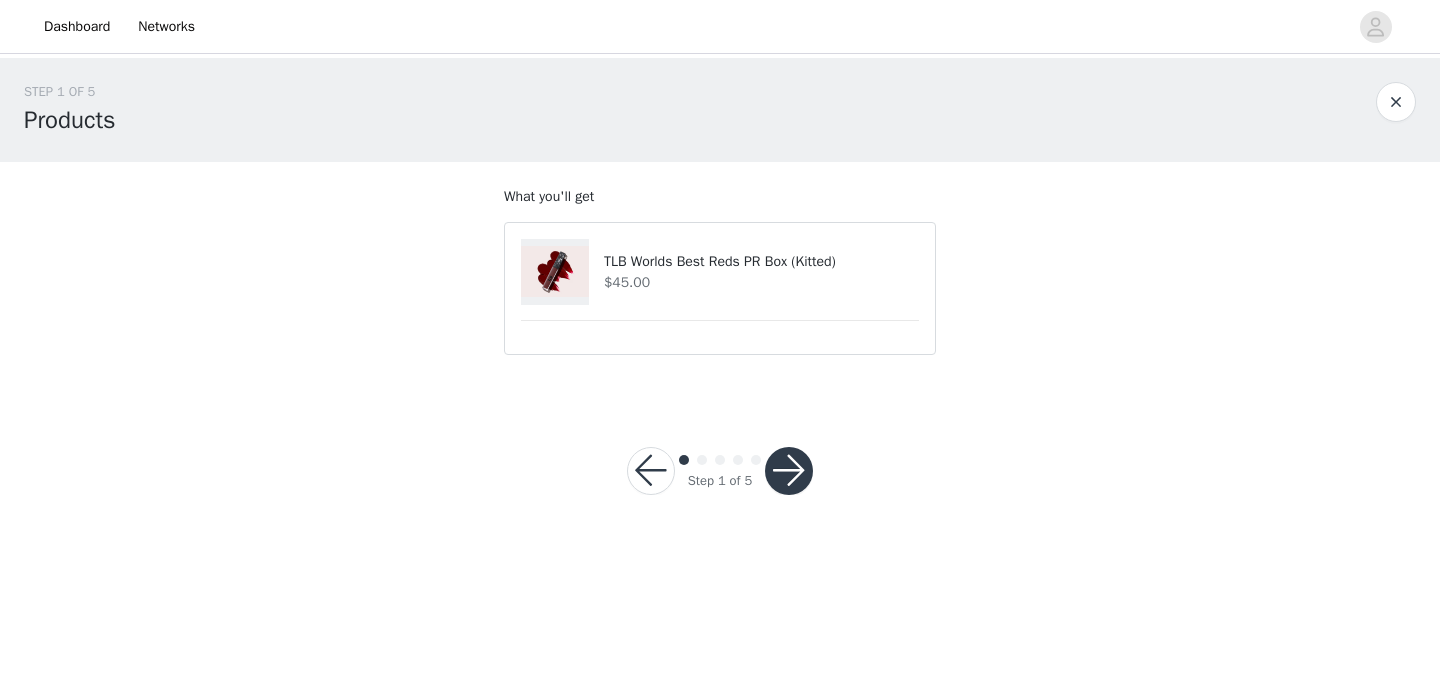 click at bounding box center [789, 471] 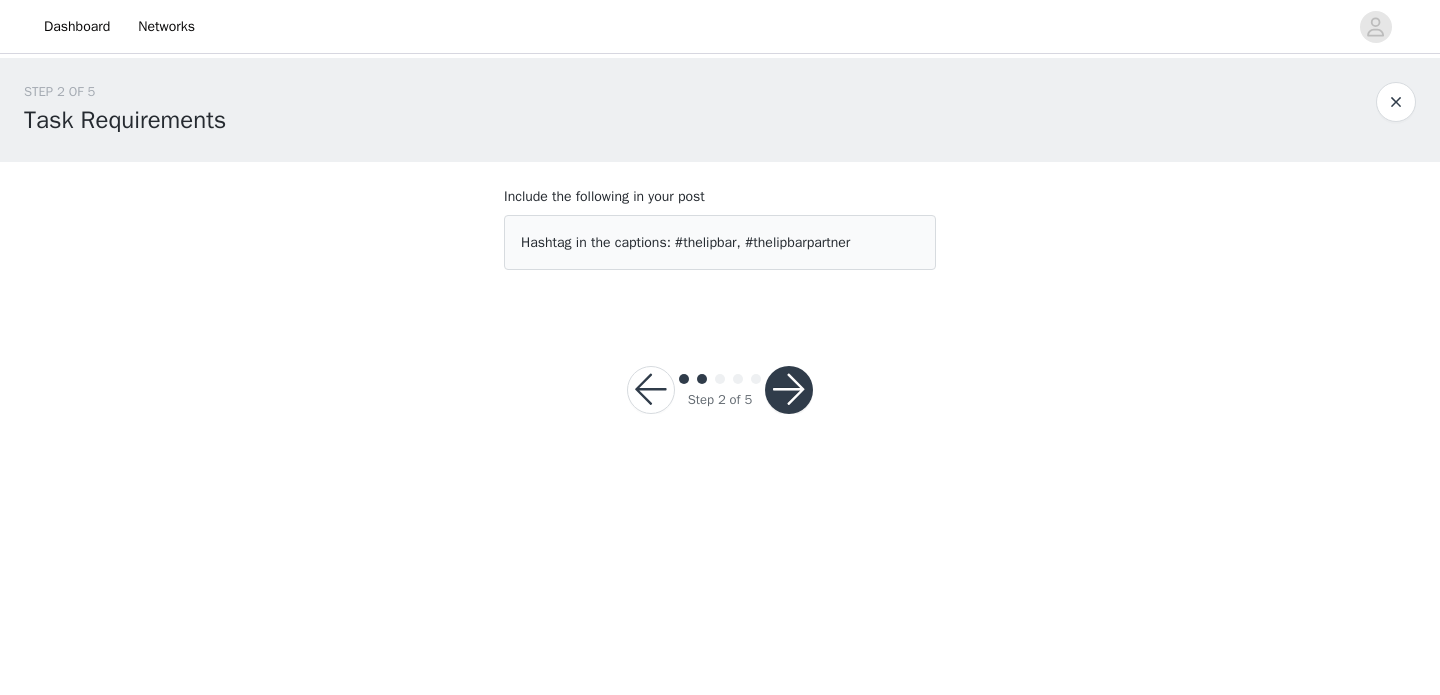 click at bounding box center [789, 390] 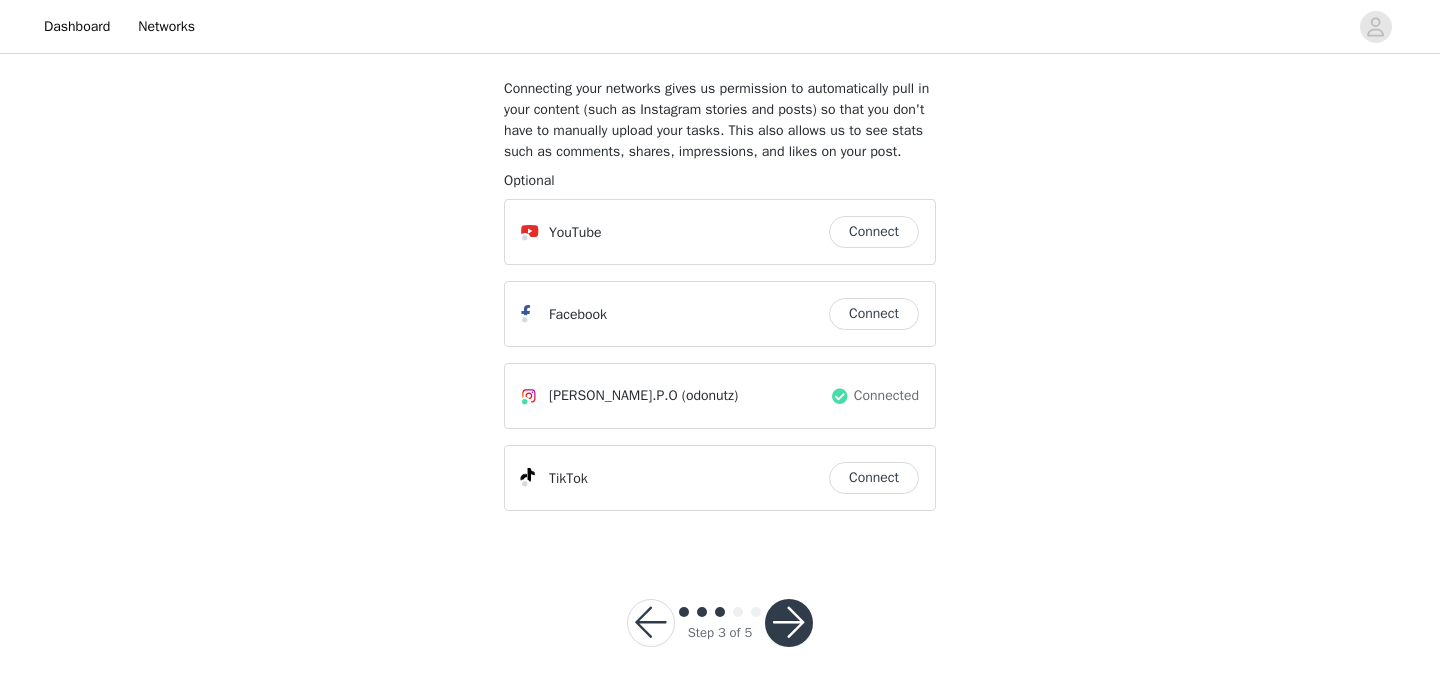 scroll, scrollTop: 128, scrollLeft: 0, axis: vertical 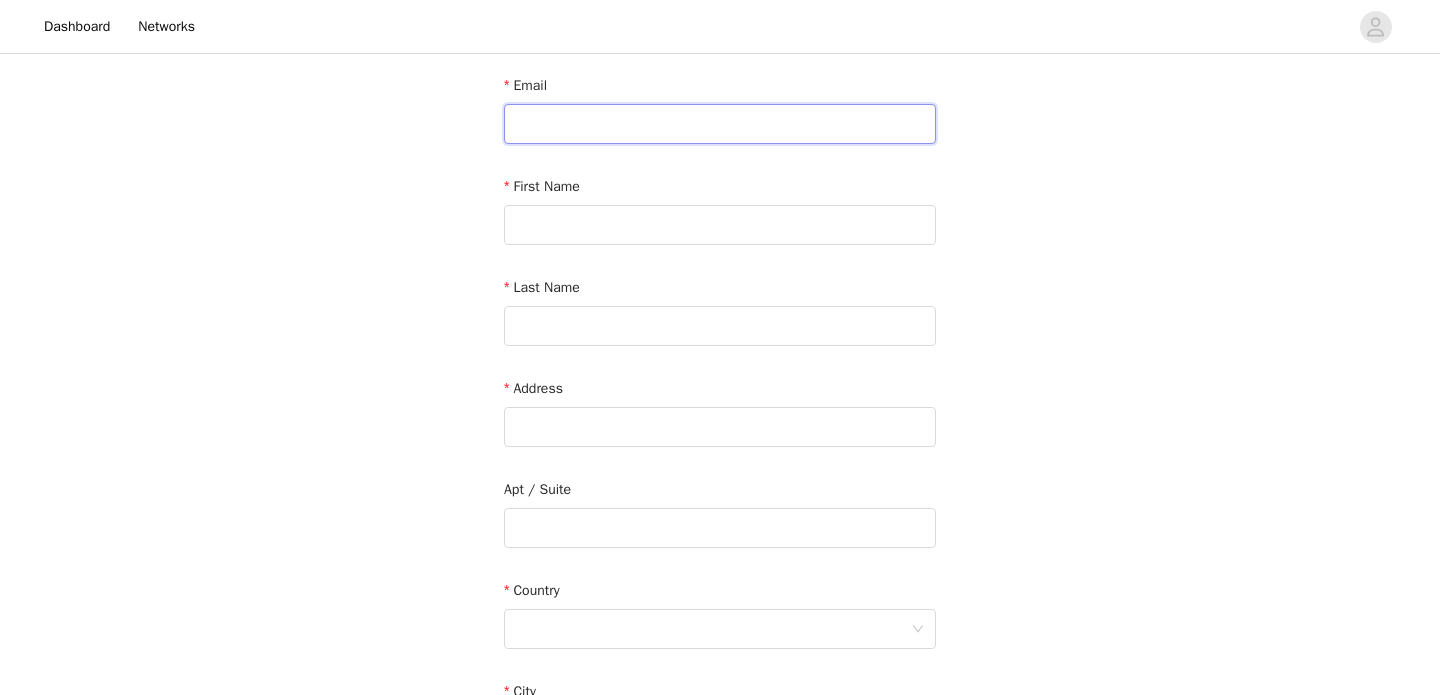 click at bounding box center (720, 124) 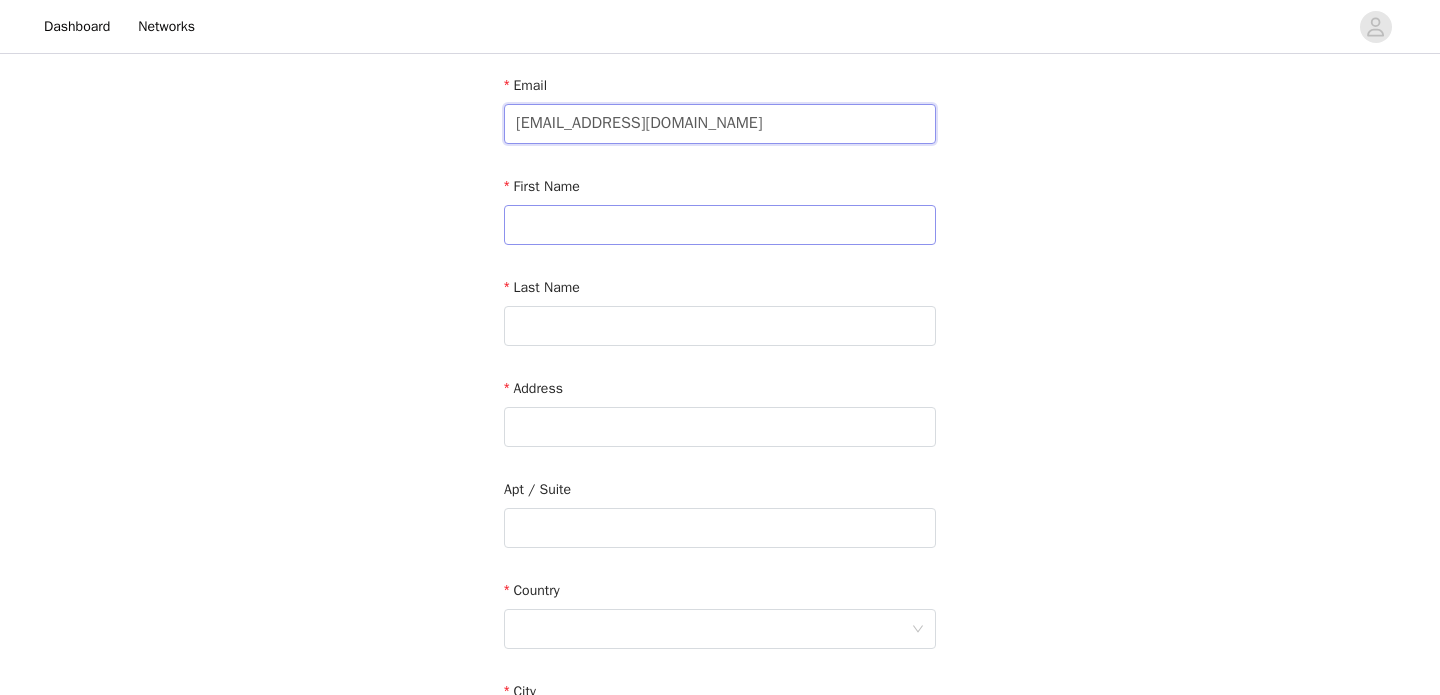 type on "osa@a-listme.com" 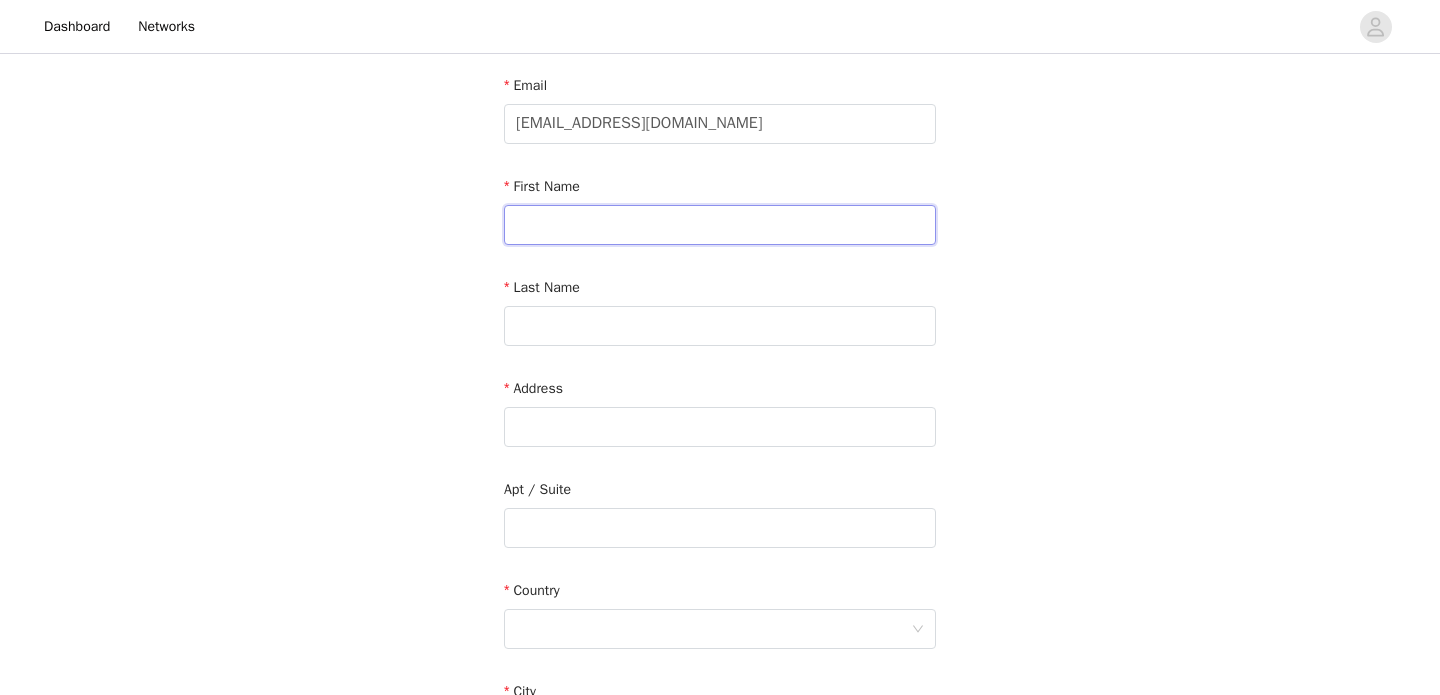 click at bounding box center [720, 225] 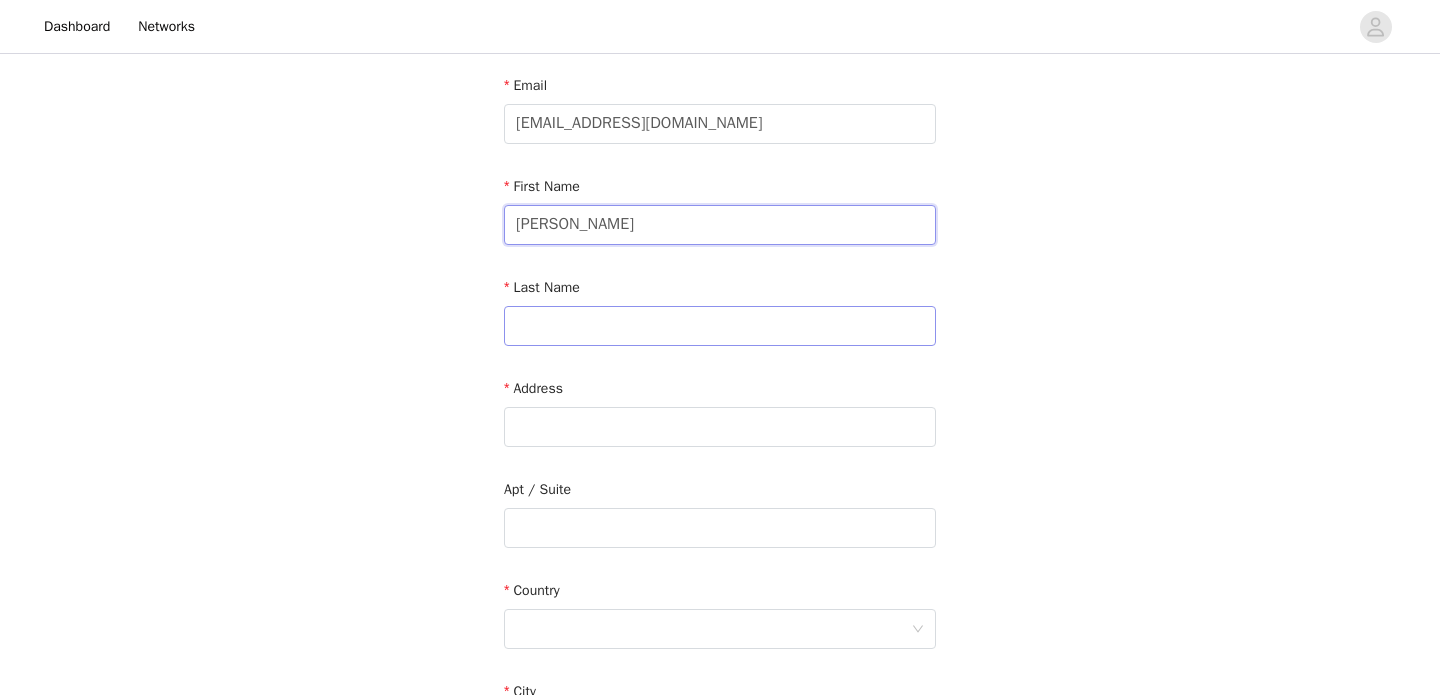 type on "Osa" 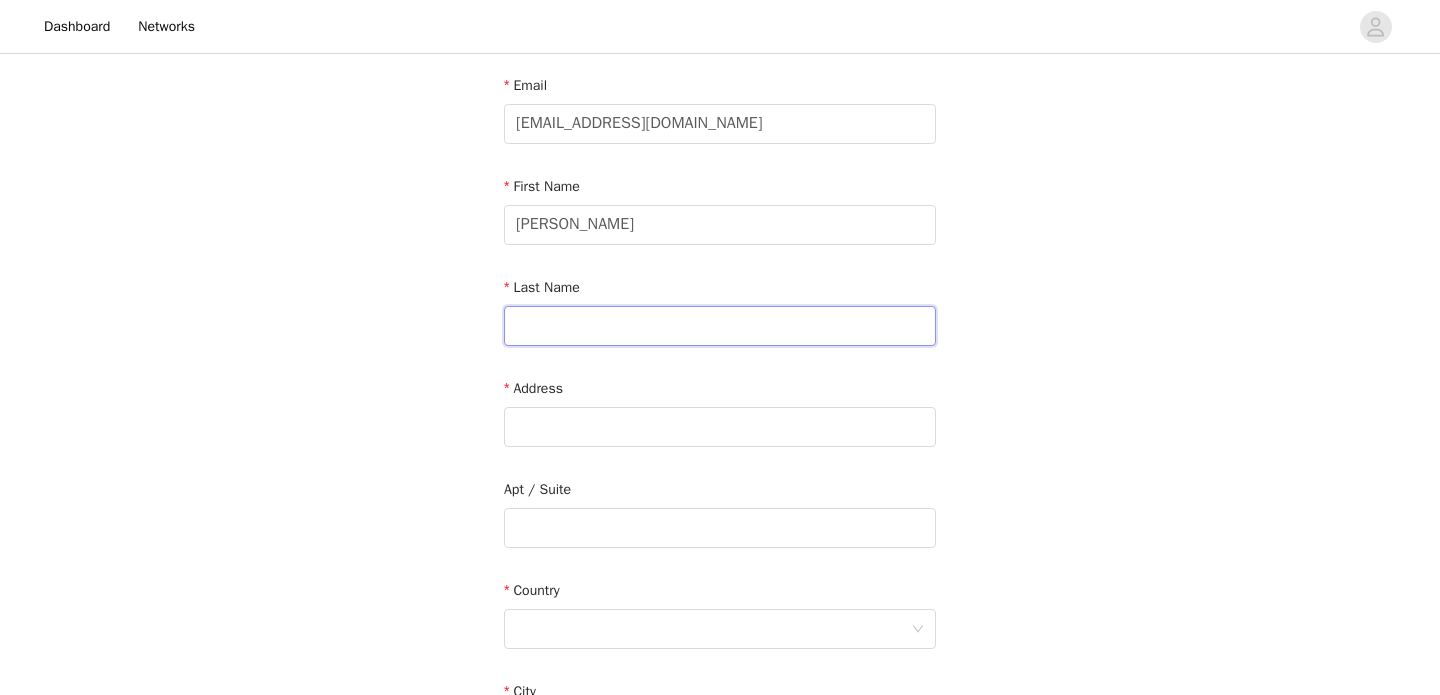 click at bounding box center (720, 326) 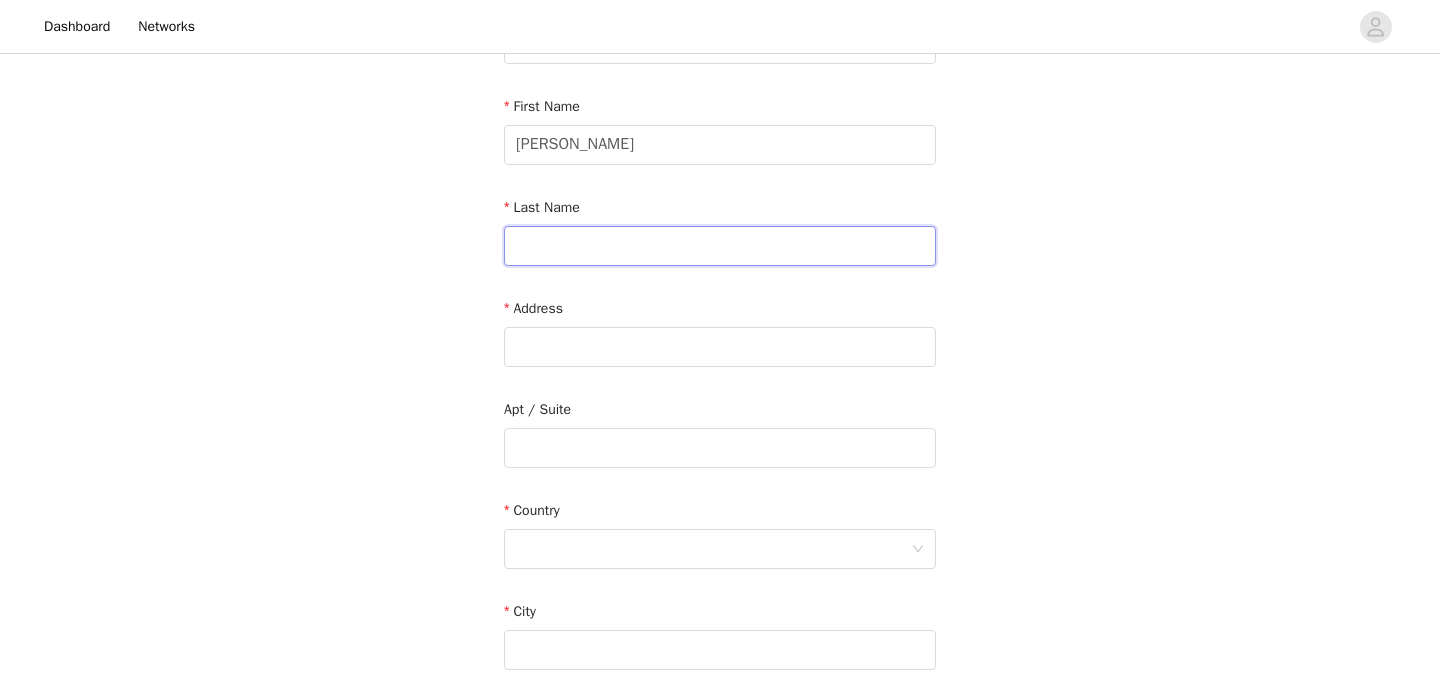 scroll, scrollTop: 209, scrollLeft: 0, axis: vertical 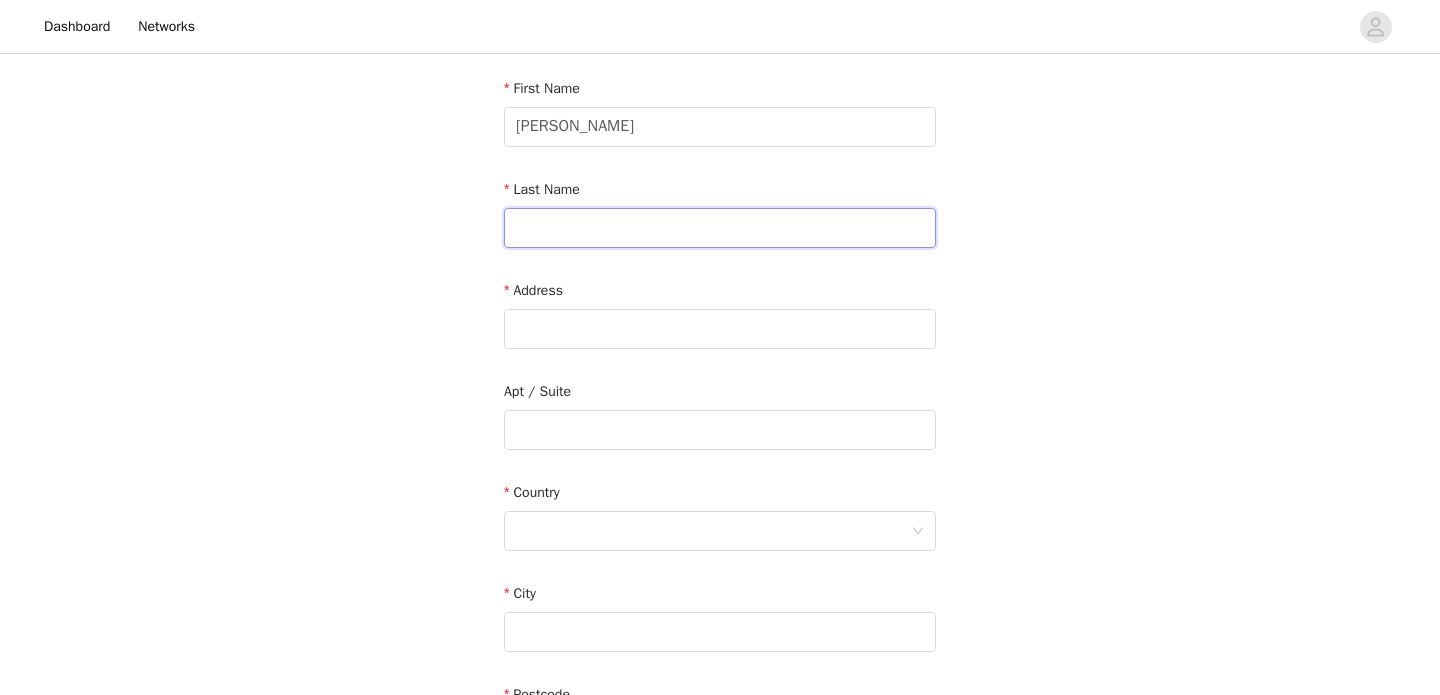 paste on "Oriakhi" 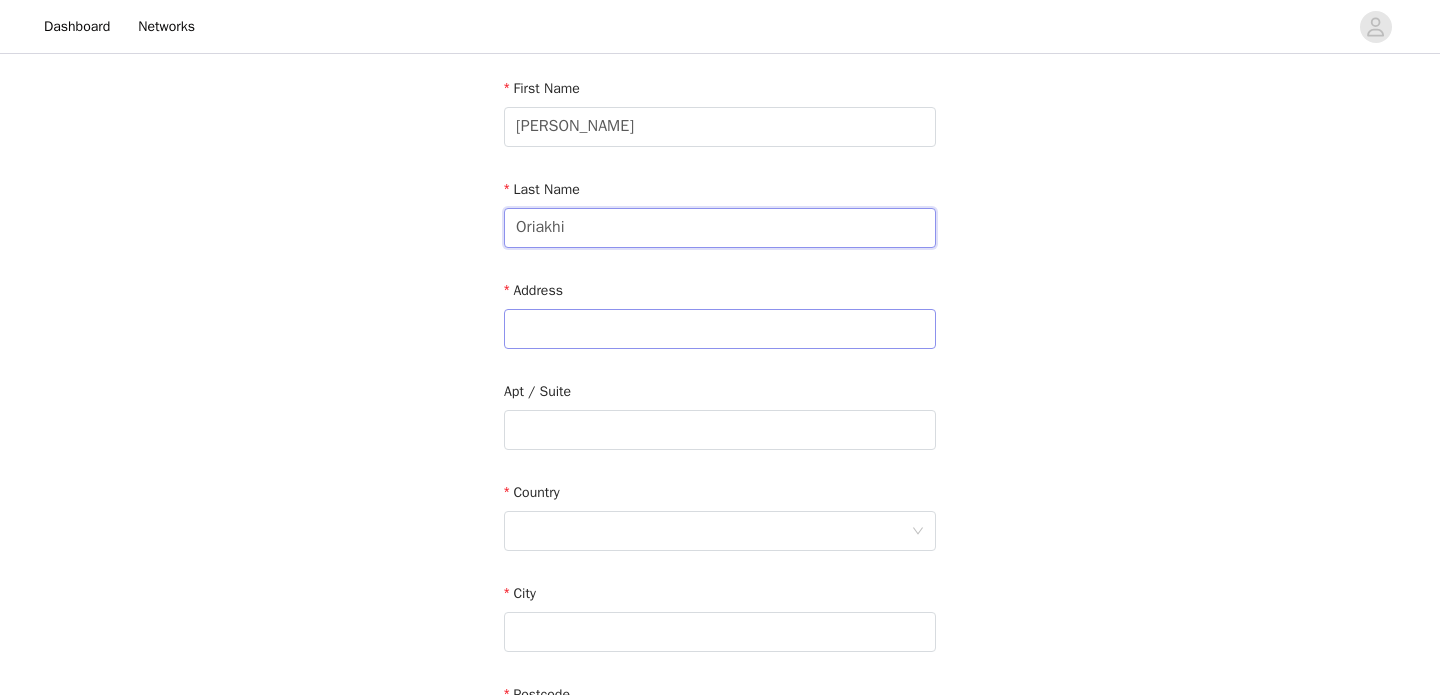 type on "Oriakhi" 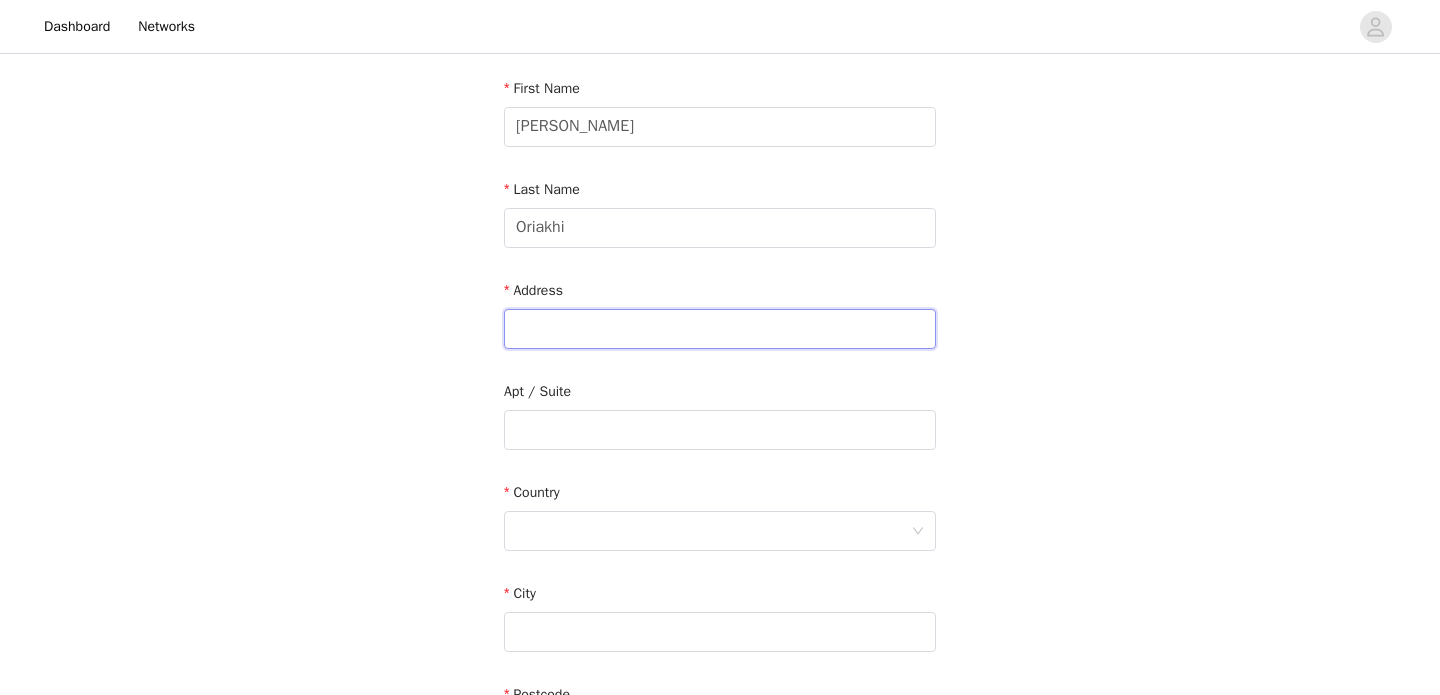 click at bounding box center (720, 329) 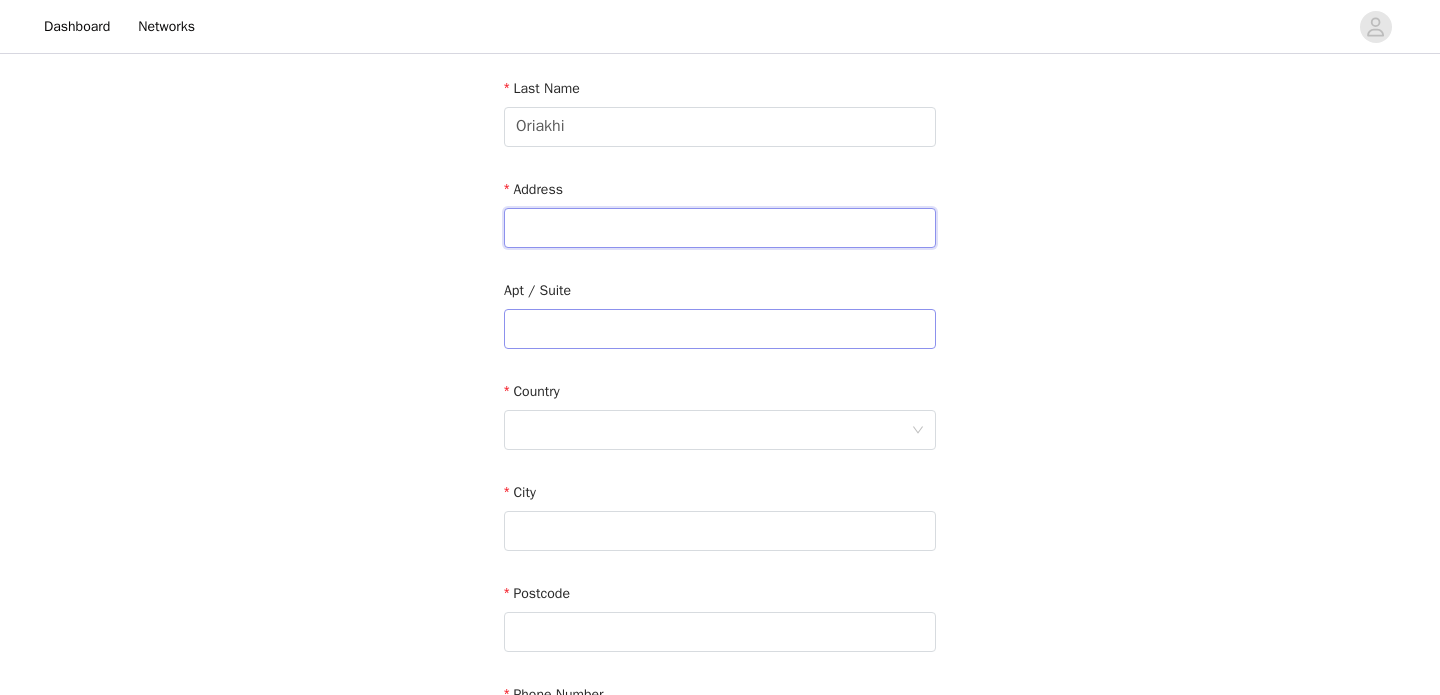 scroll, scrollTop: 325, scrollLeft: 0, axis: vertical 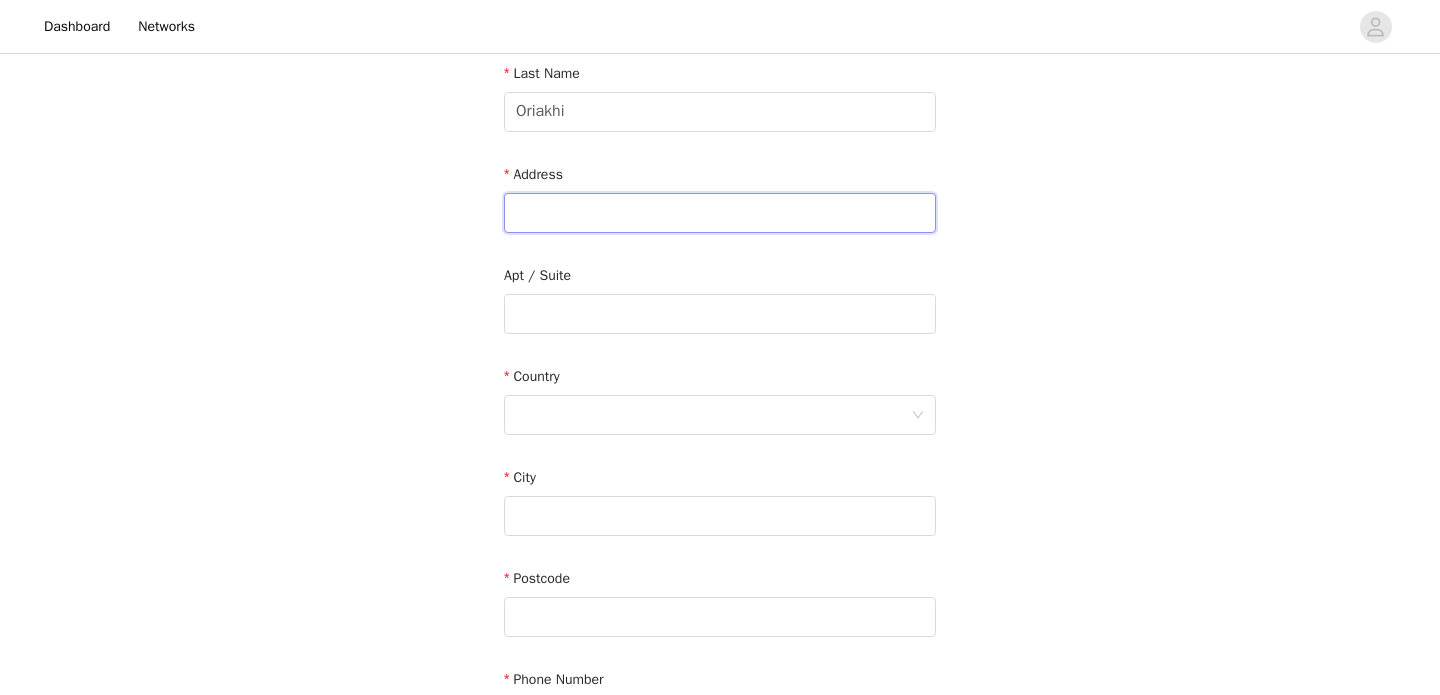 paste on "8 Cloverlook lane, Central Islip, NY, 11722" 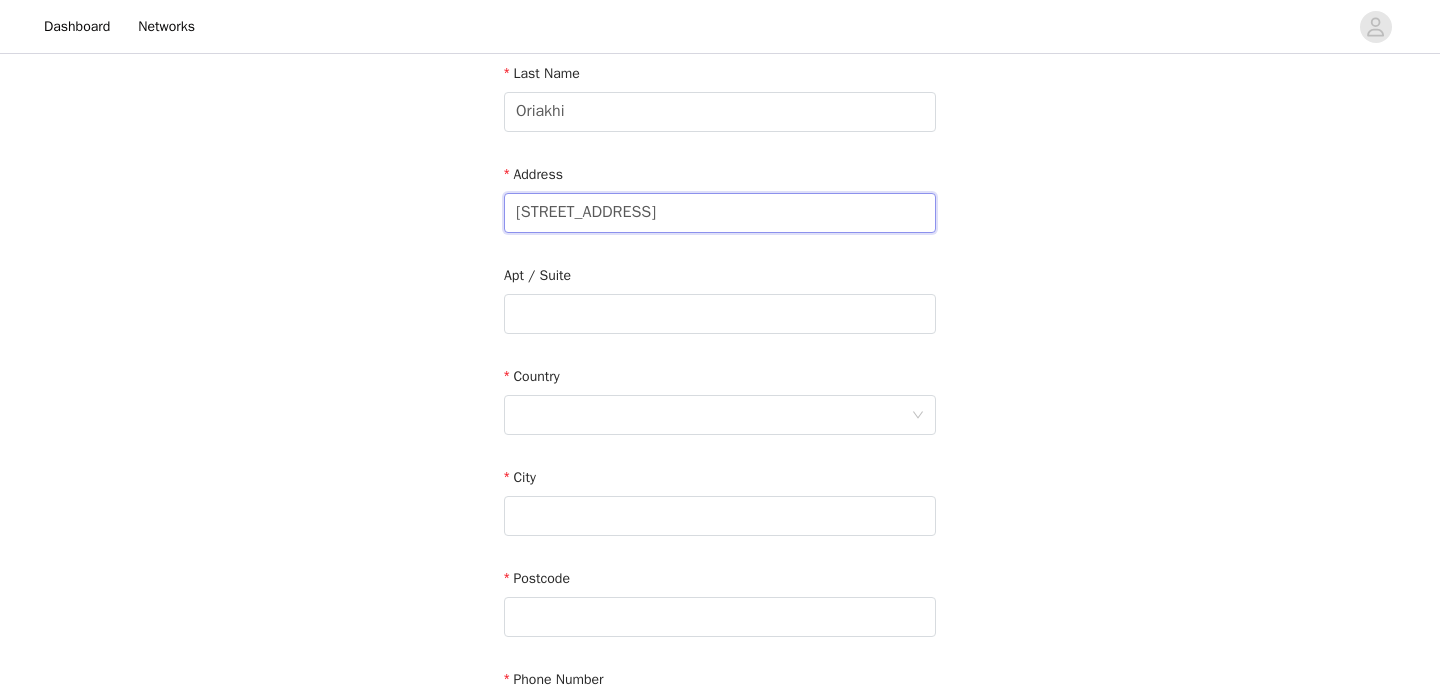 drag, startPoint x: 649, startPoint y: 212, endPoint x: 866, endPoint y: 210, distance: 217.00922 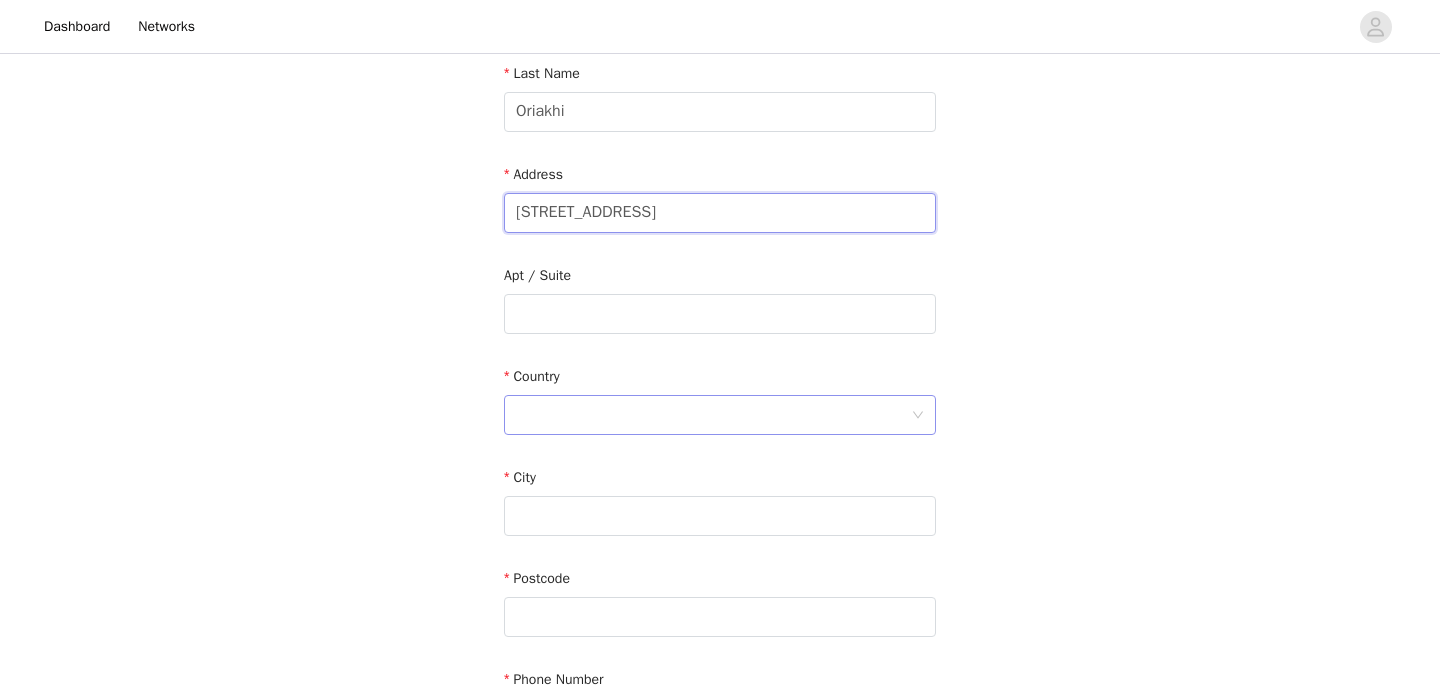 type on "[STREET_ADDRESS]" 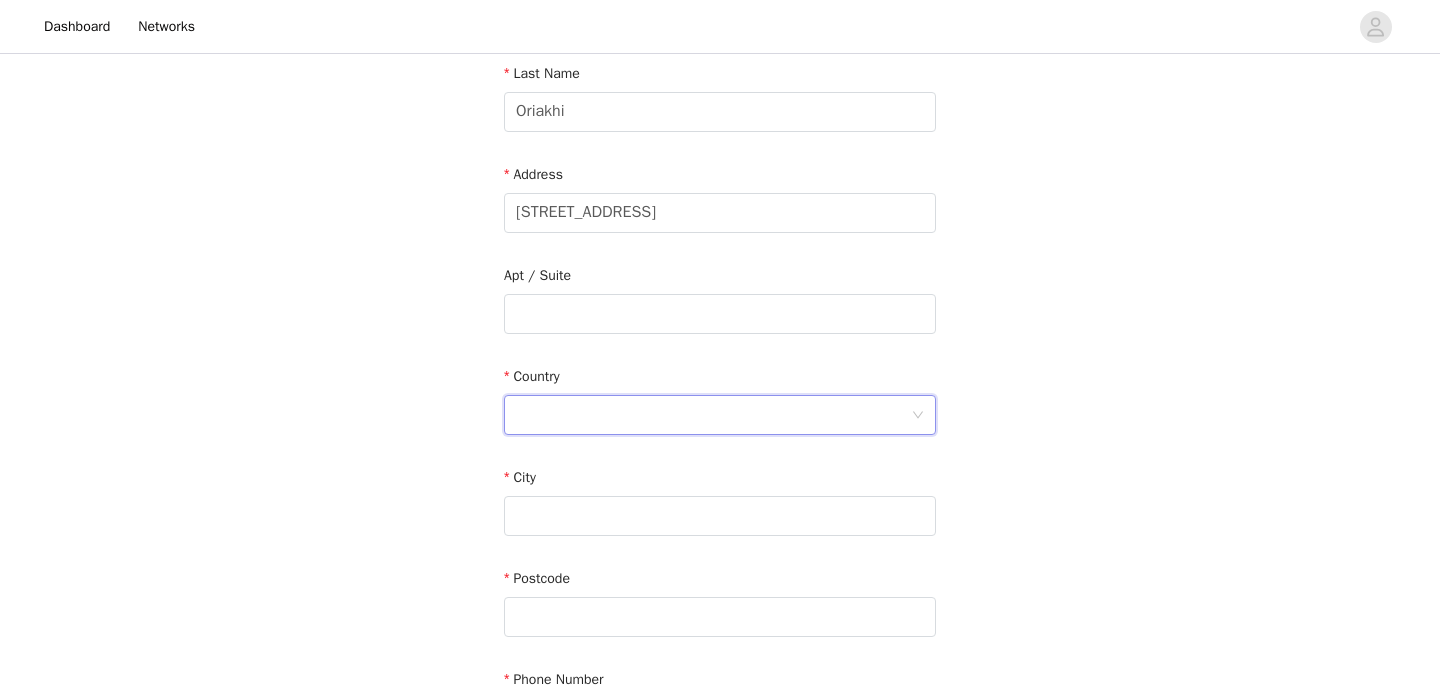 click at bounding box center [713, 415] 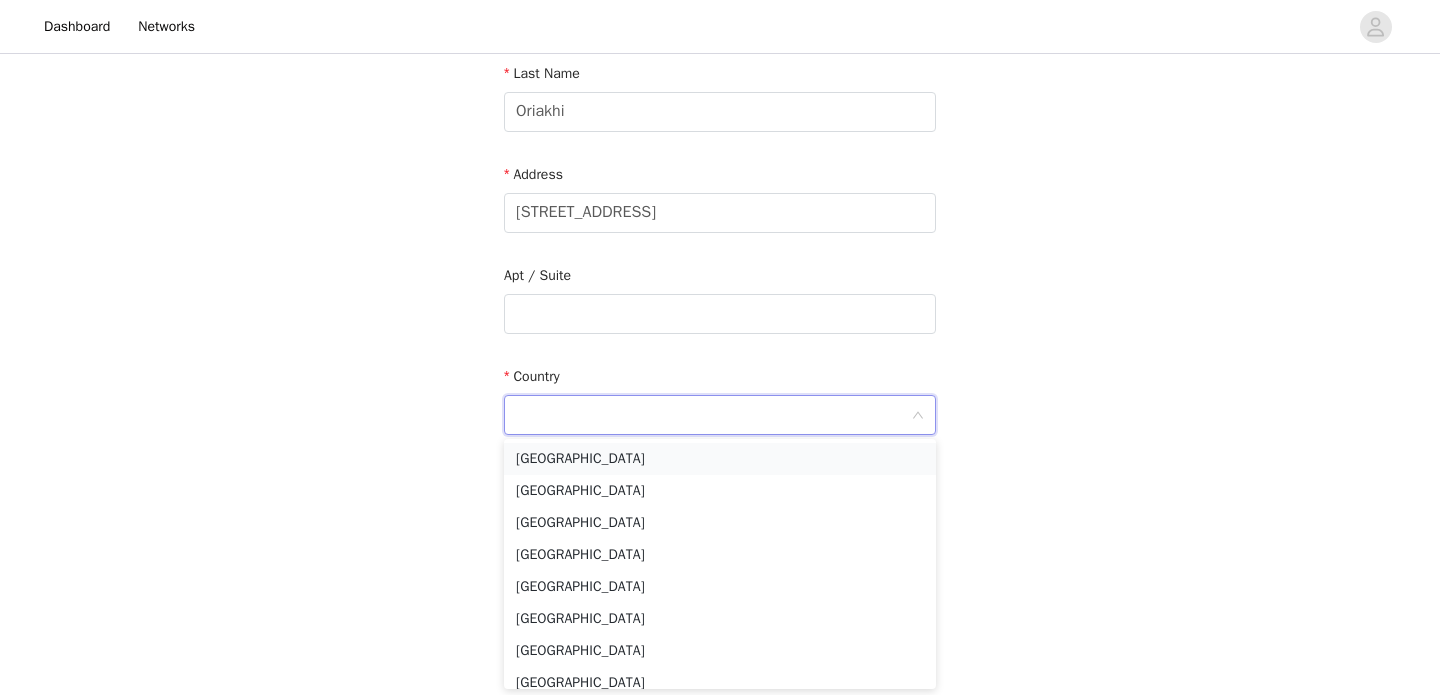 click on "[GEOGRAPHIC_DATA]" at bounding box center (720, 459) 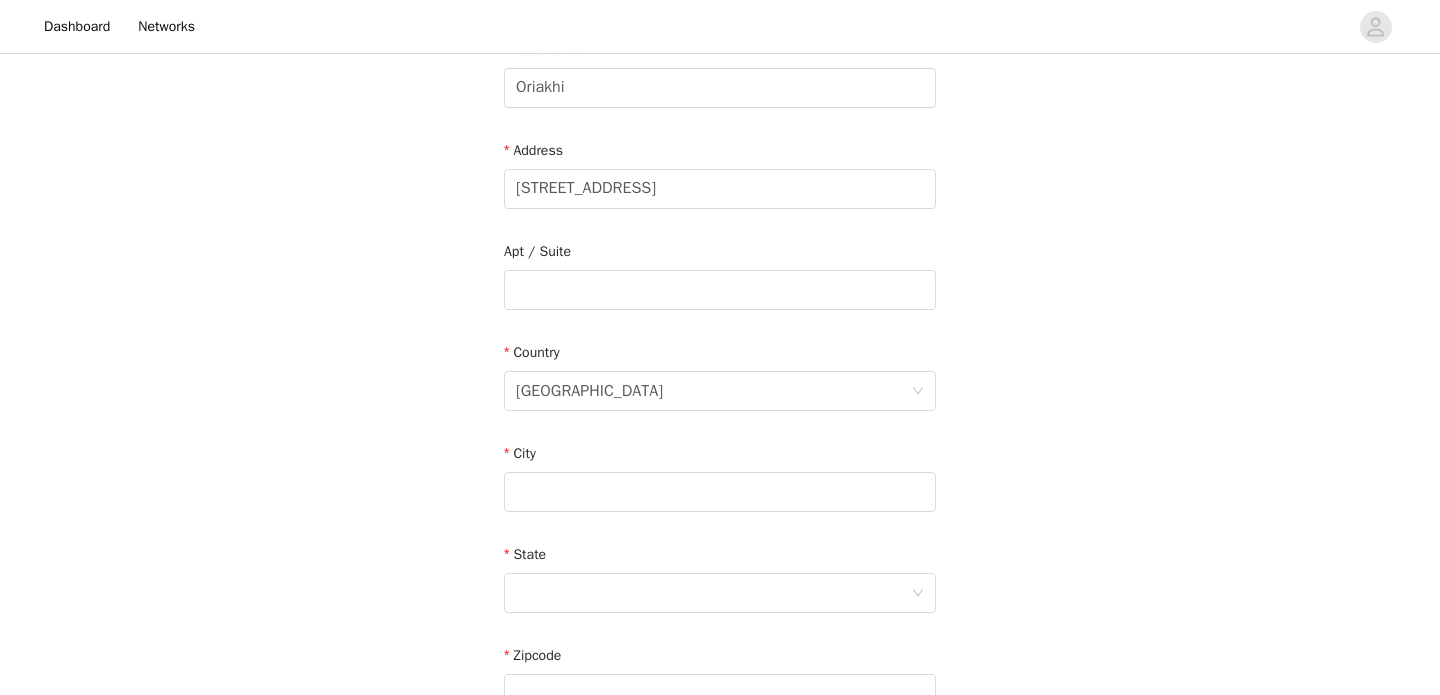 scroll, scrollTop: 351, scrollLeft: 0, axis: vertical 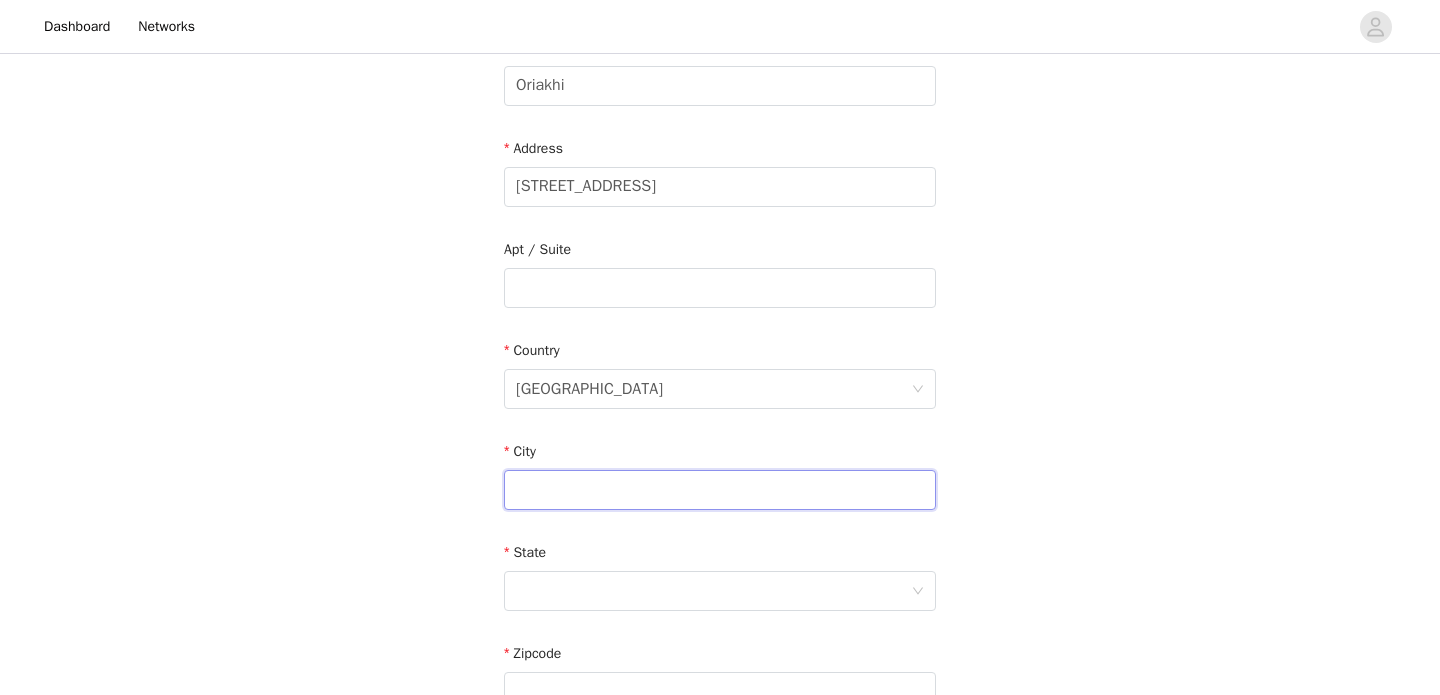 click at bounding box center [720, 490] 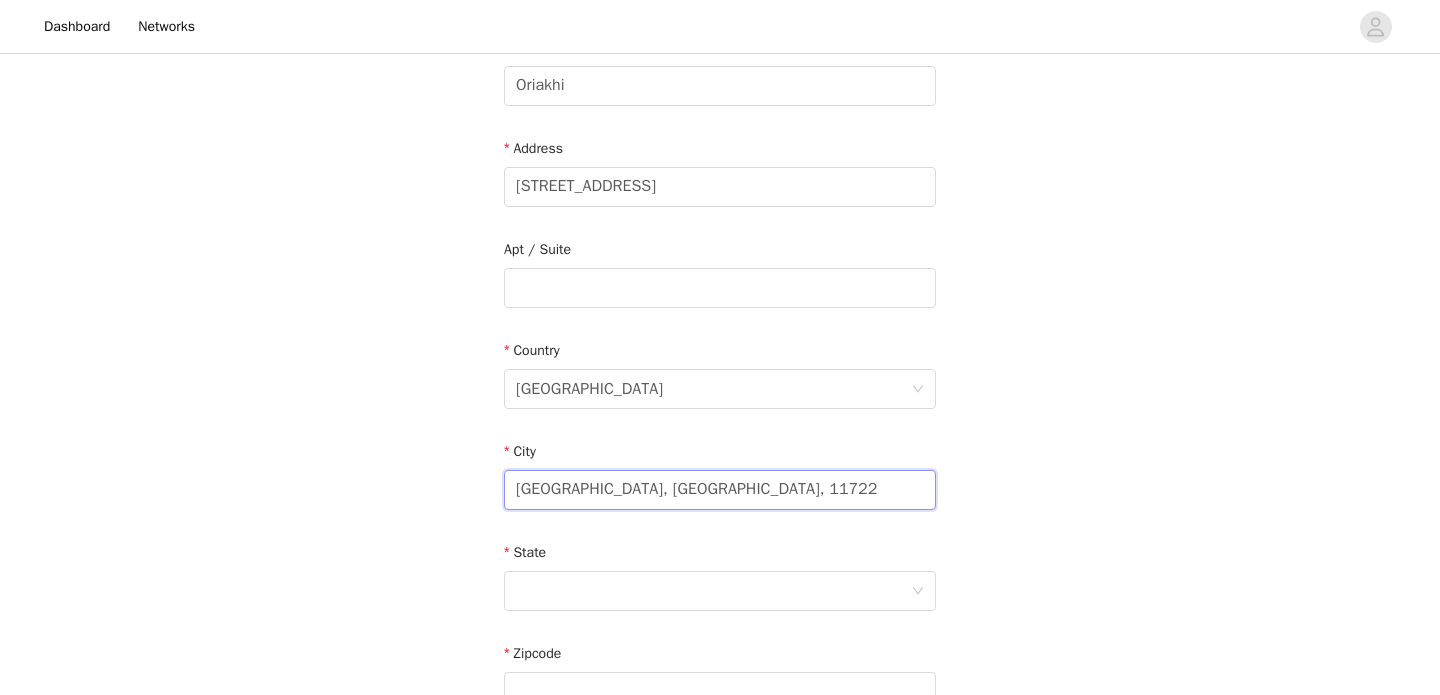 drag, startPoint x: 611, startPoint y: 488, endPoint x: 745, endPoint y: 486, distance: 134.01492 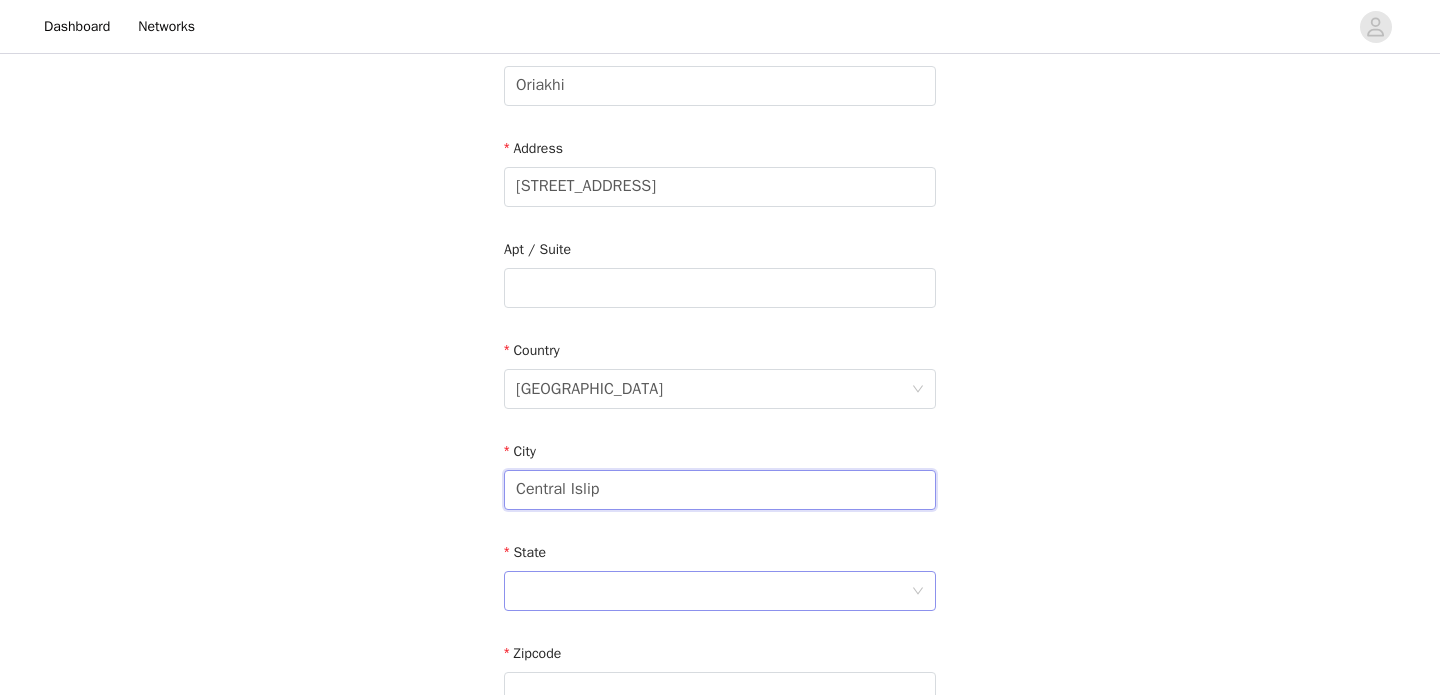 type on "Central Islip" 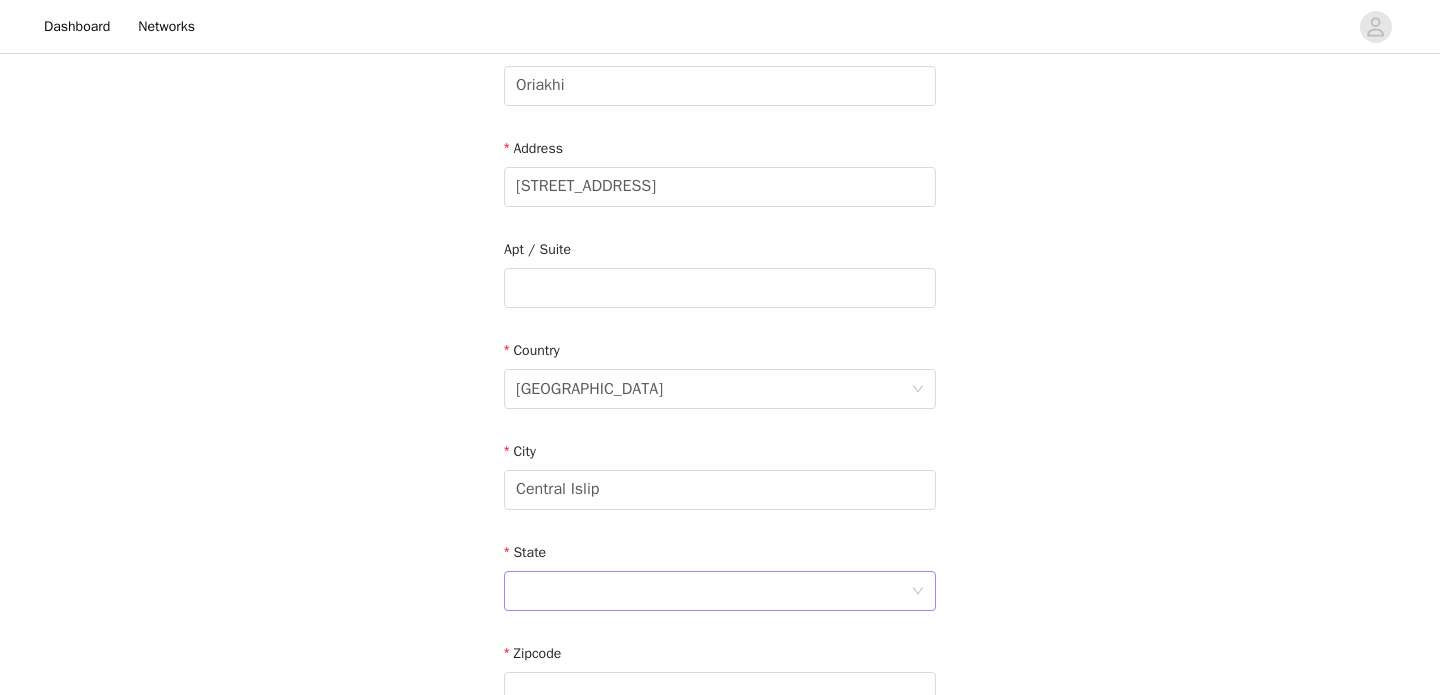 click at bounding box center [713, 591] 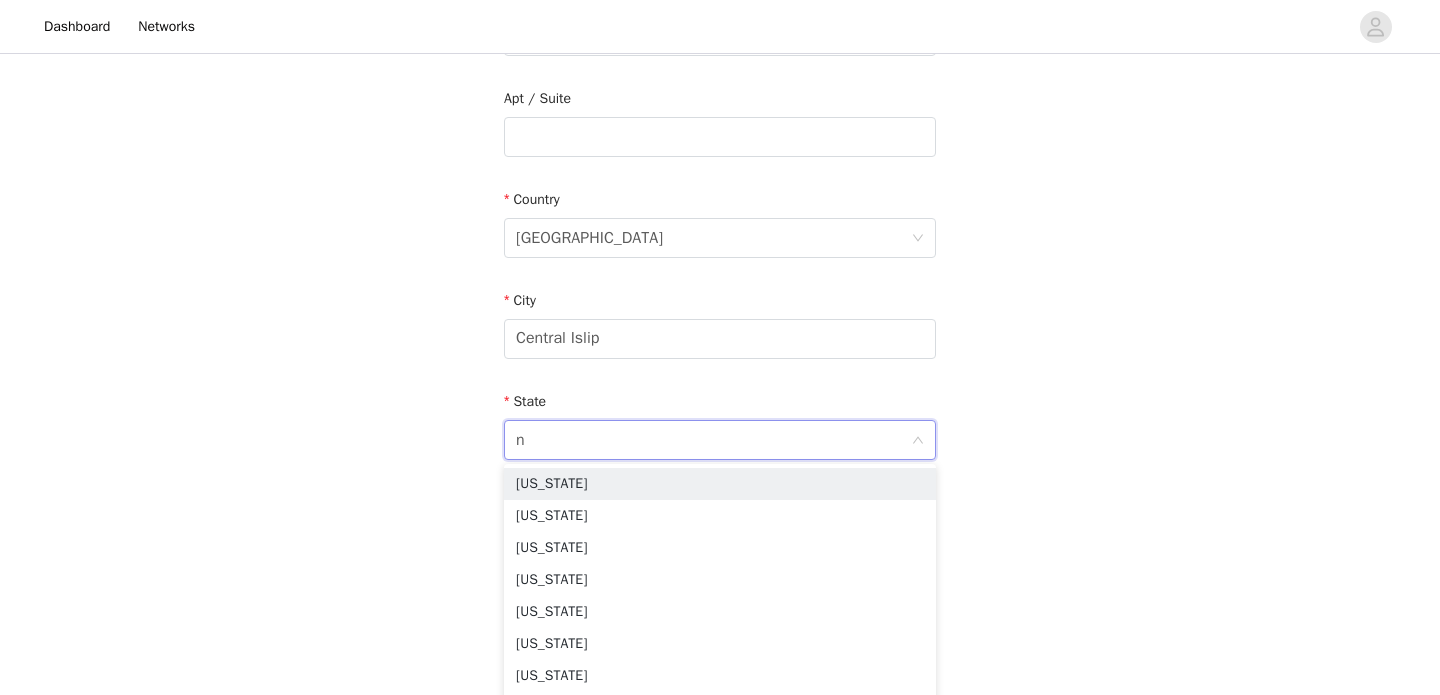 scroll, scrollTop: 505, scrollLeft: 0, axis: vertical 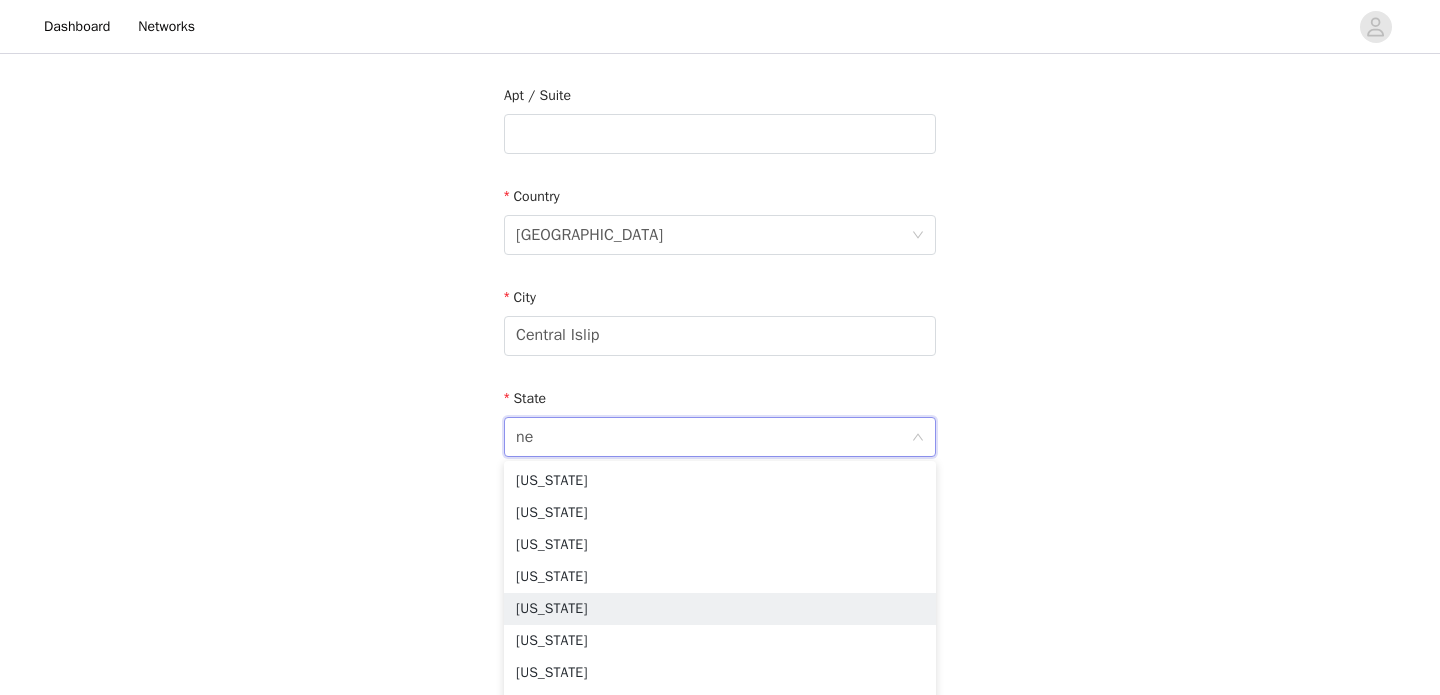 type on "new" 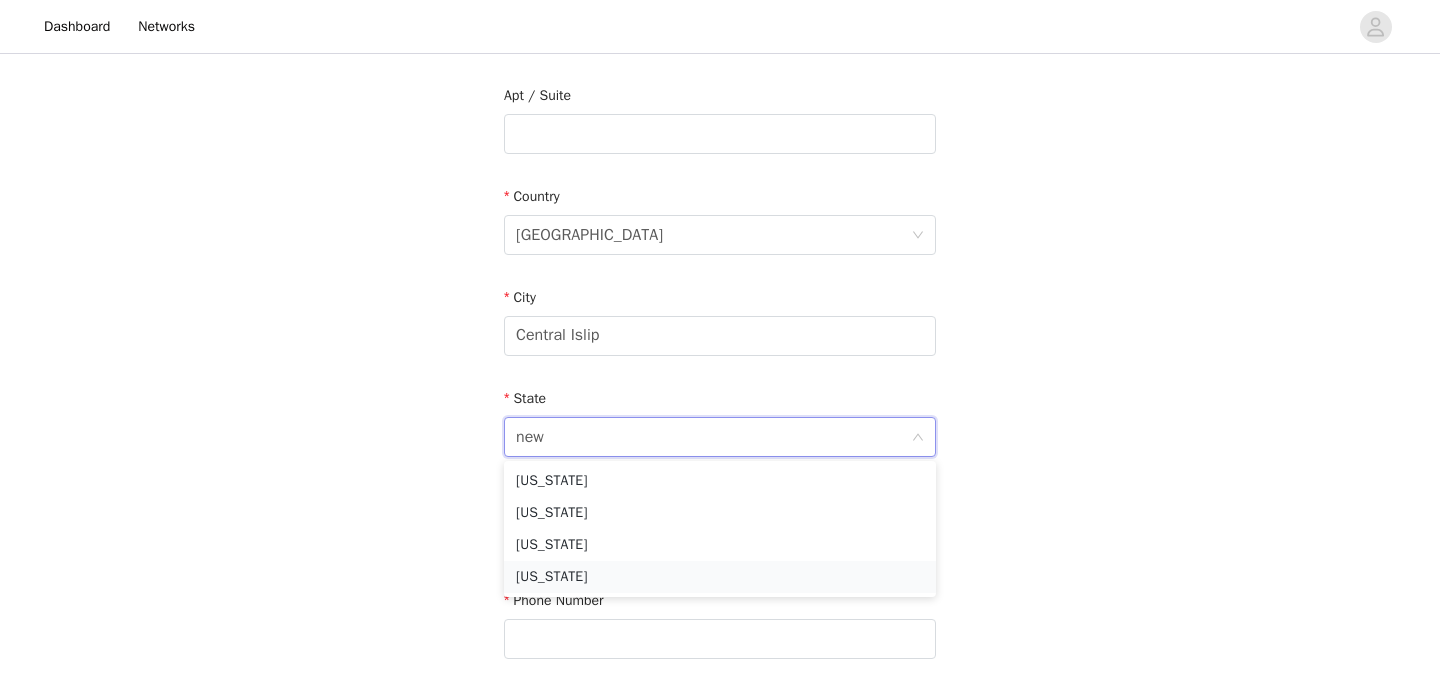 click on "New York" at bounding box center [720, 577] 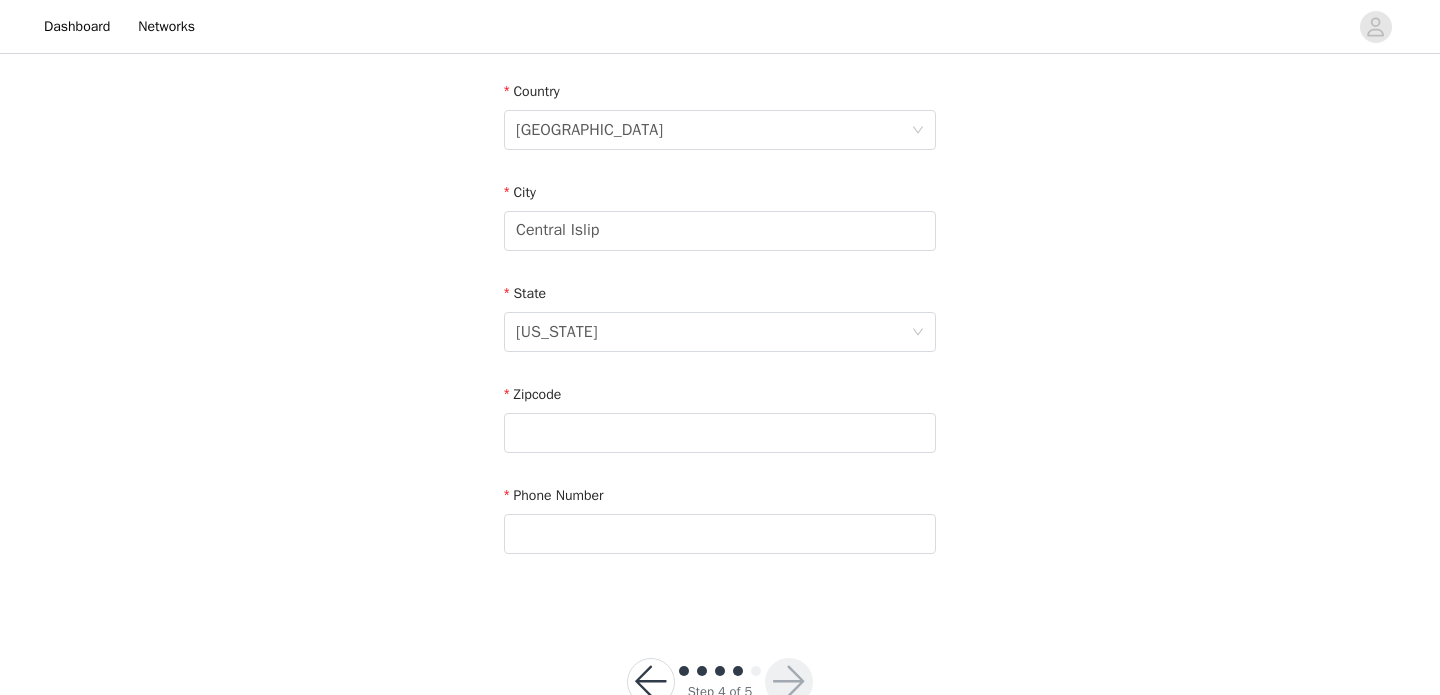 scroll, scrollTop: 668, scrollLeft: 0, axis: vertical 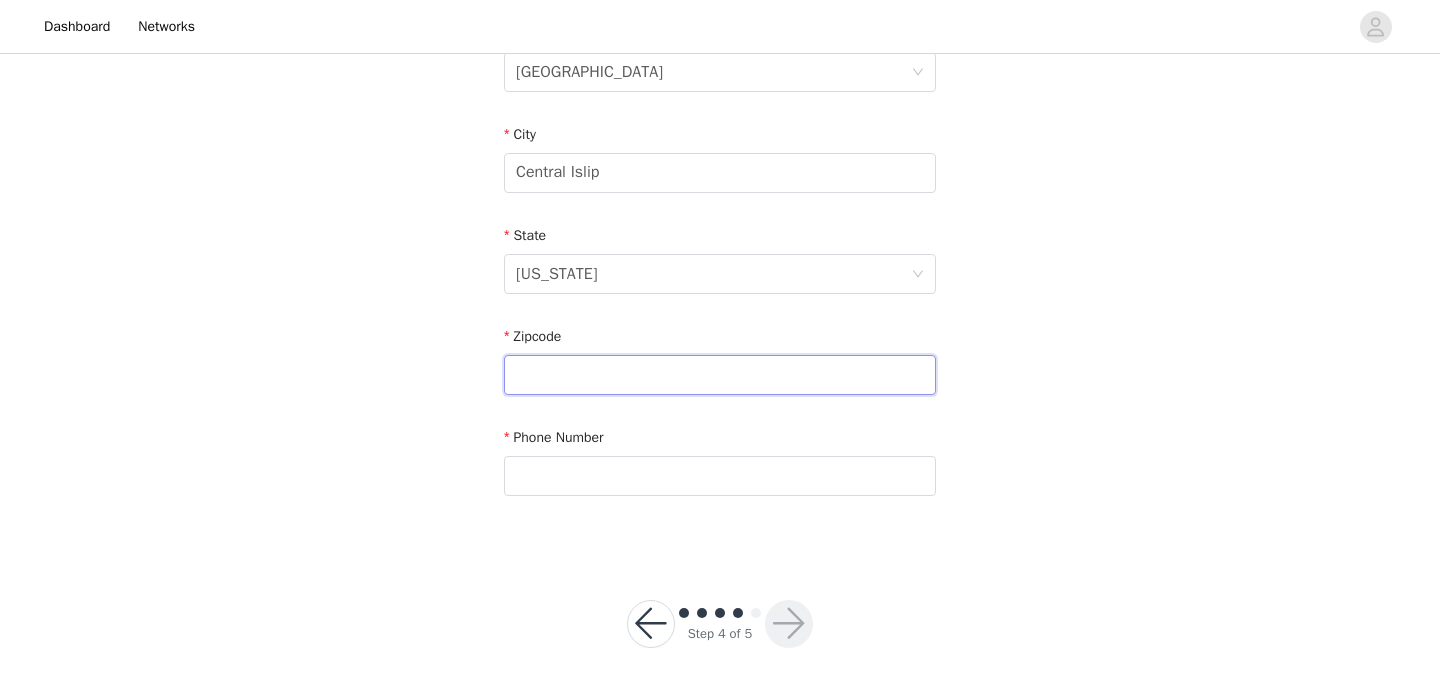 click at bounding box center (720, 375) 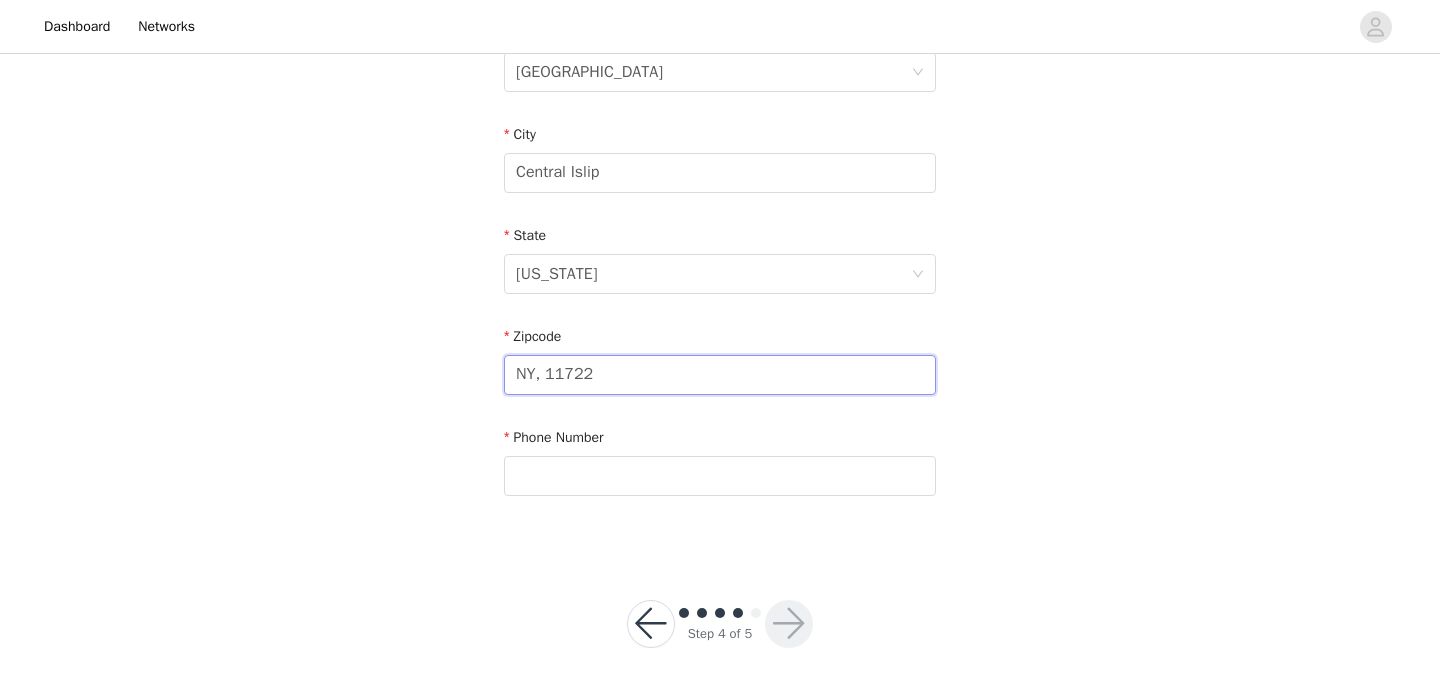 drag, startPoint x: 547, startPoint y: 375, endPoint x: 472, endPoint y: 375, distance: 75 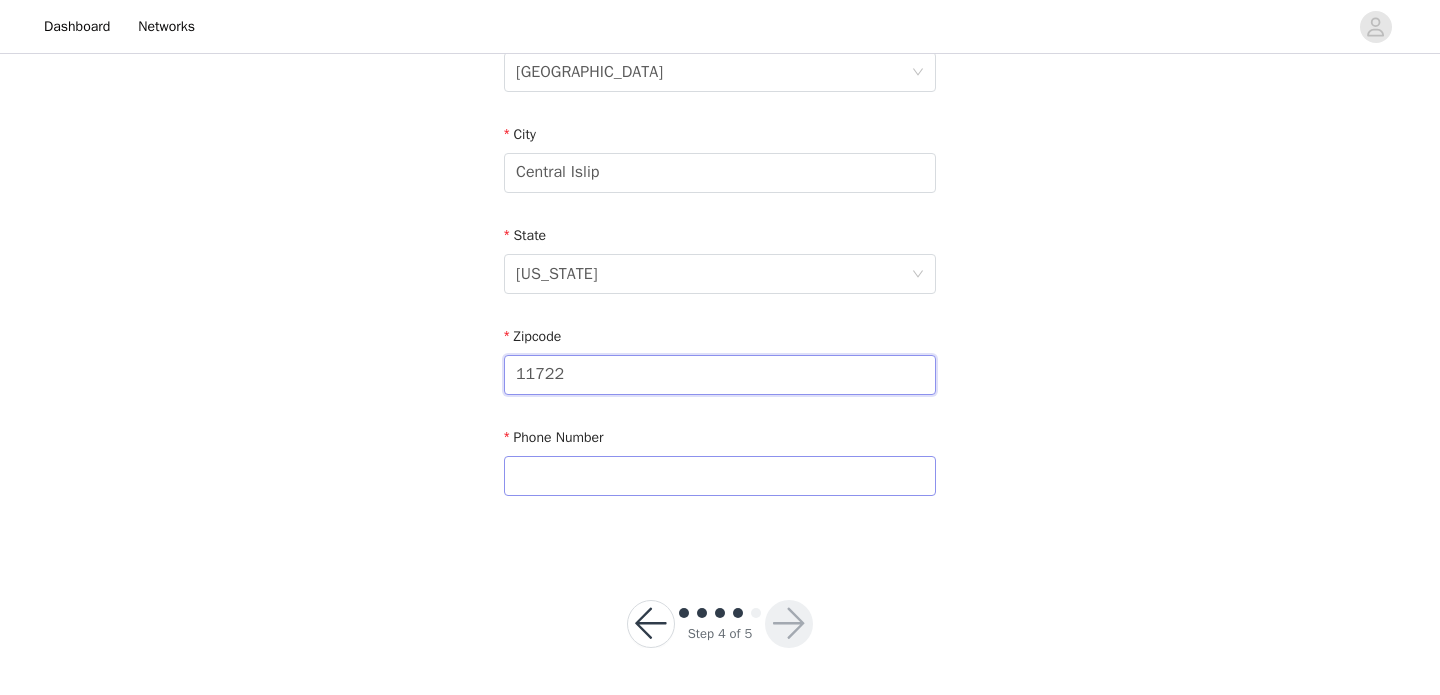 type on "11722" 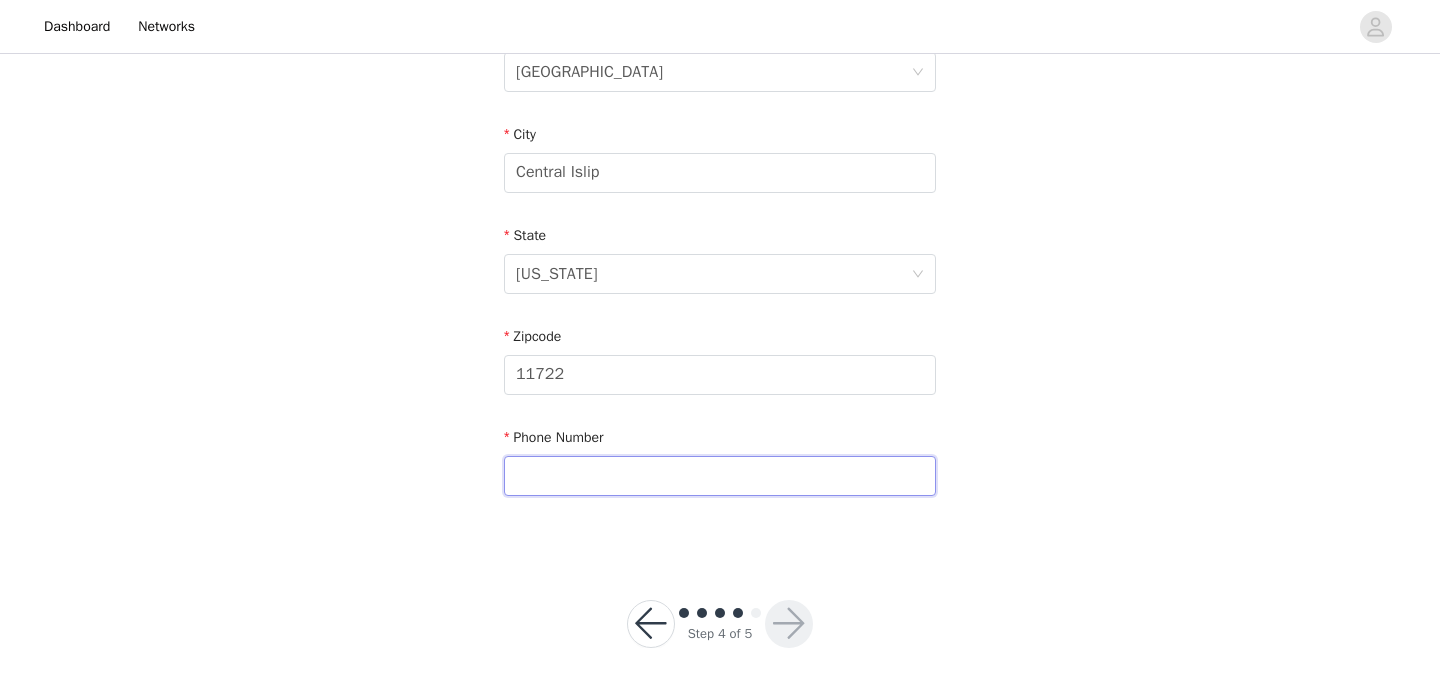 click at bounding box center [720, 476] 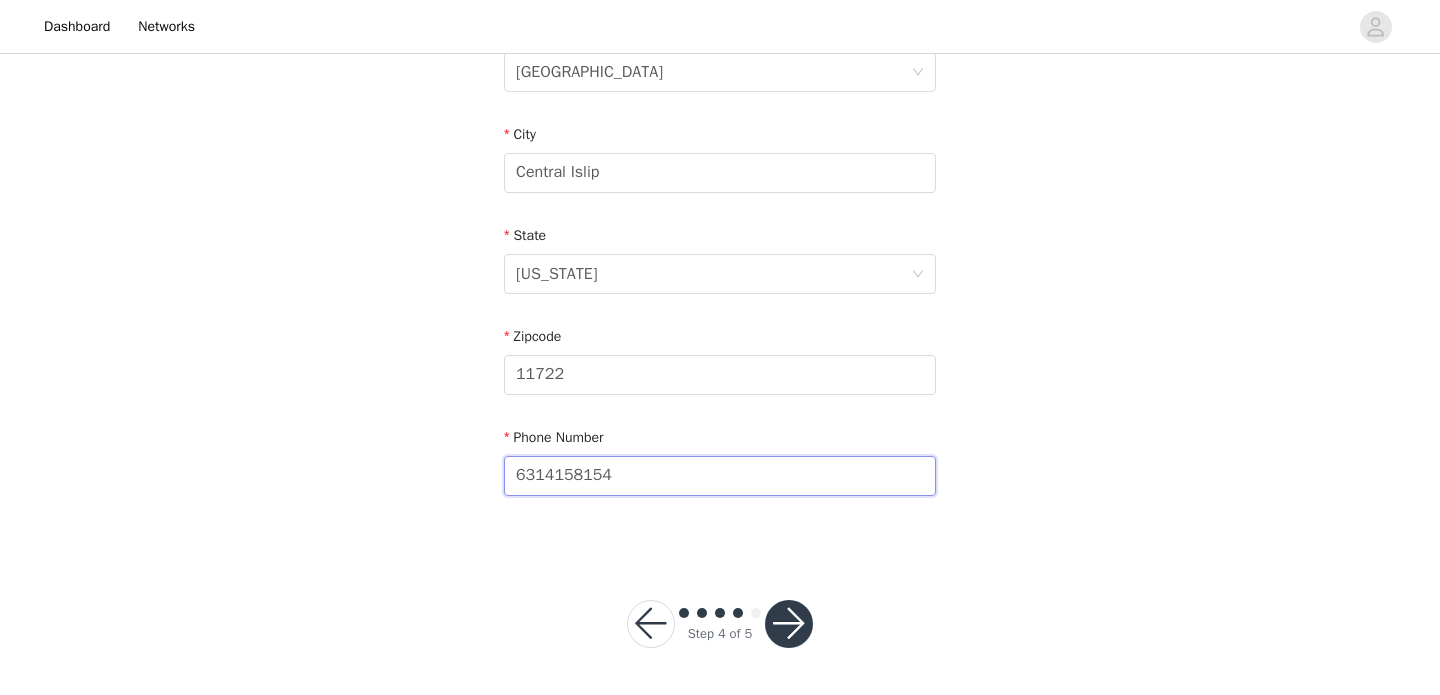 type on "6314158154" 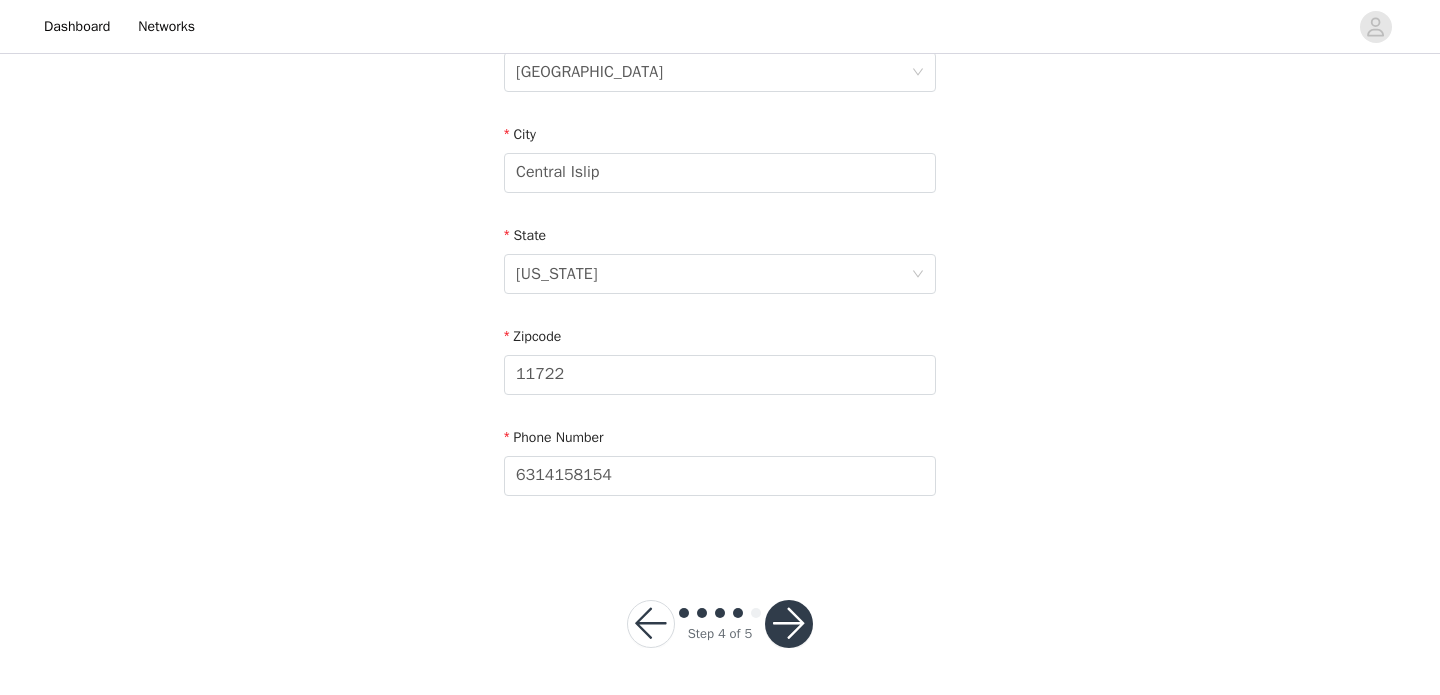 click at bounding box center (789, 624) 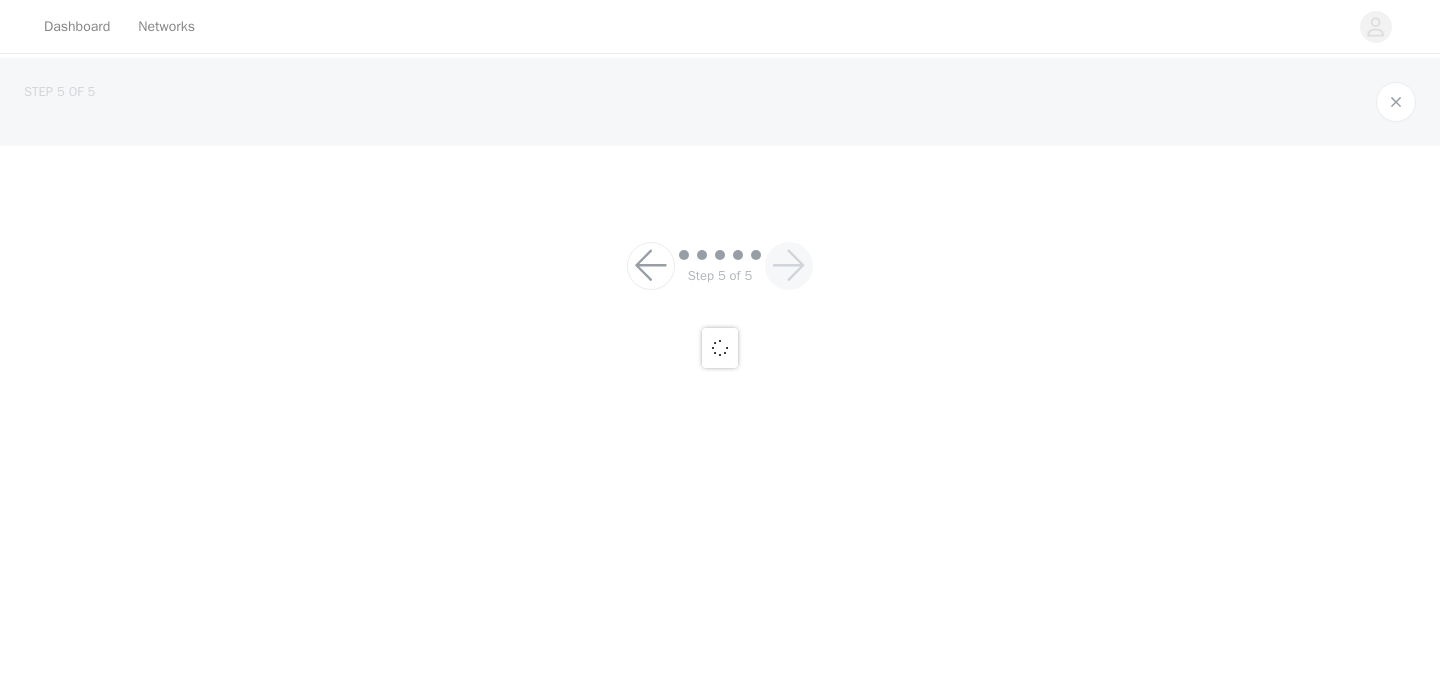 scroll, scrollTop: 0, scrollLeft: 0, axis: both 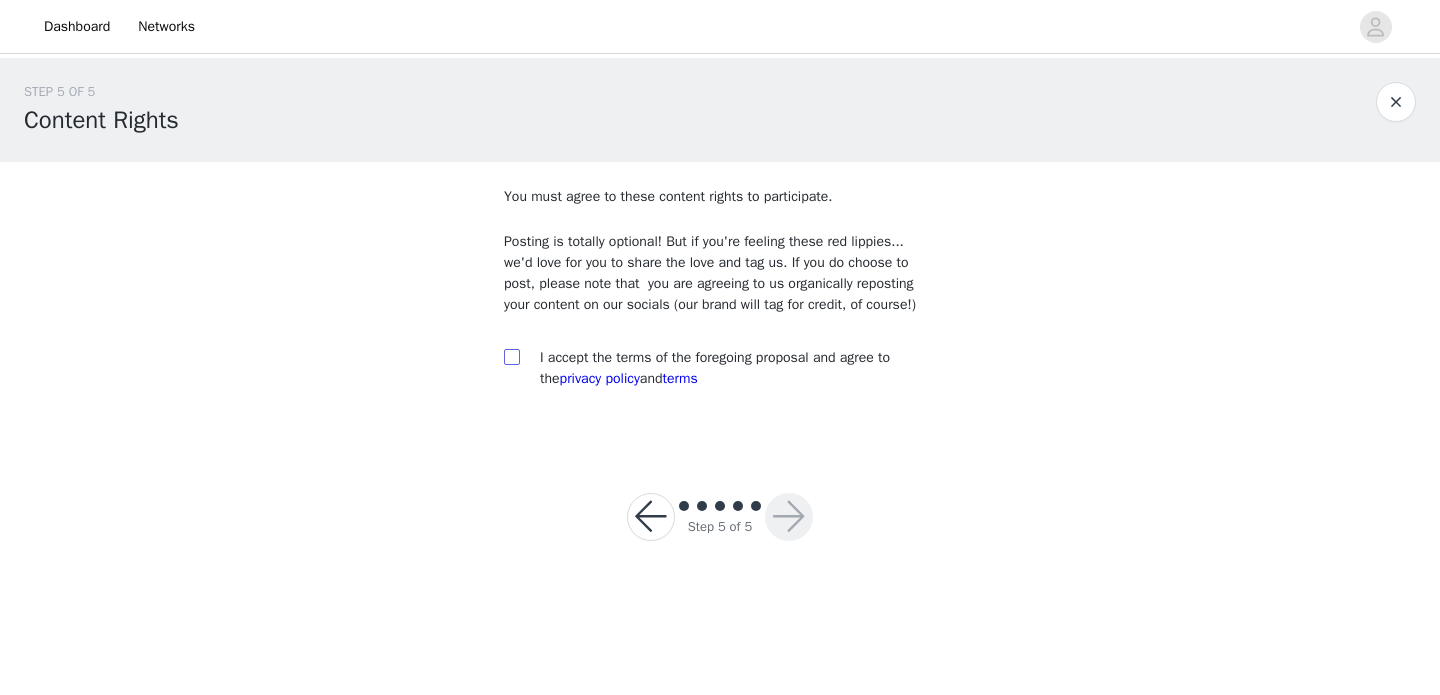click at bounding box center [511, 356] 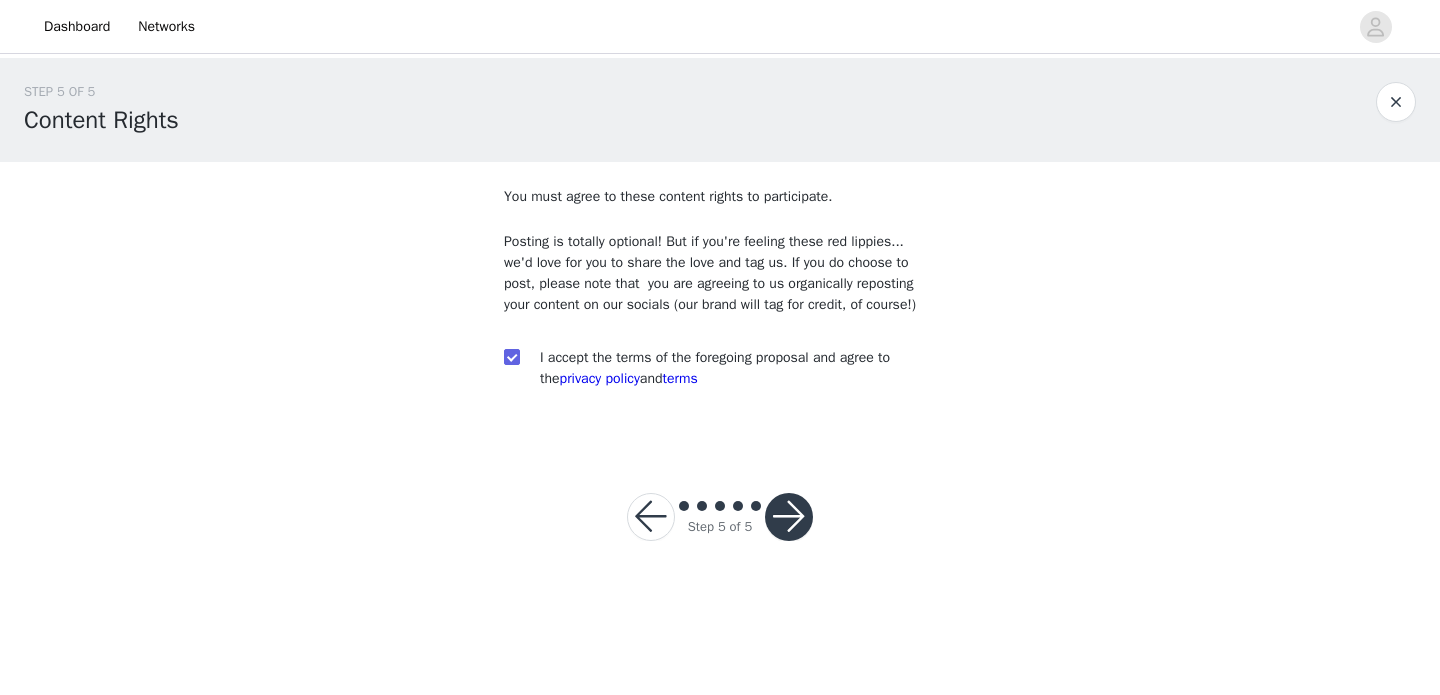 click at bounding box center [789, 517] 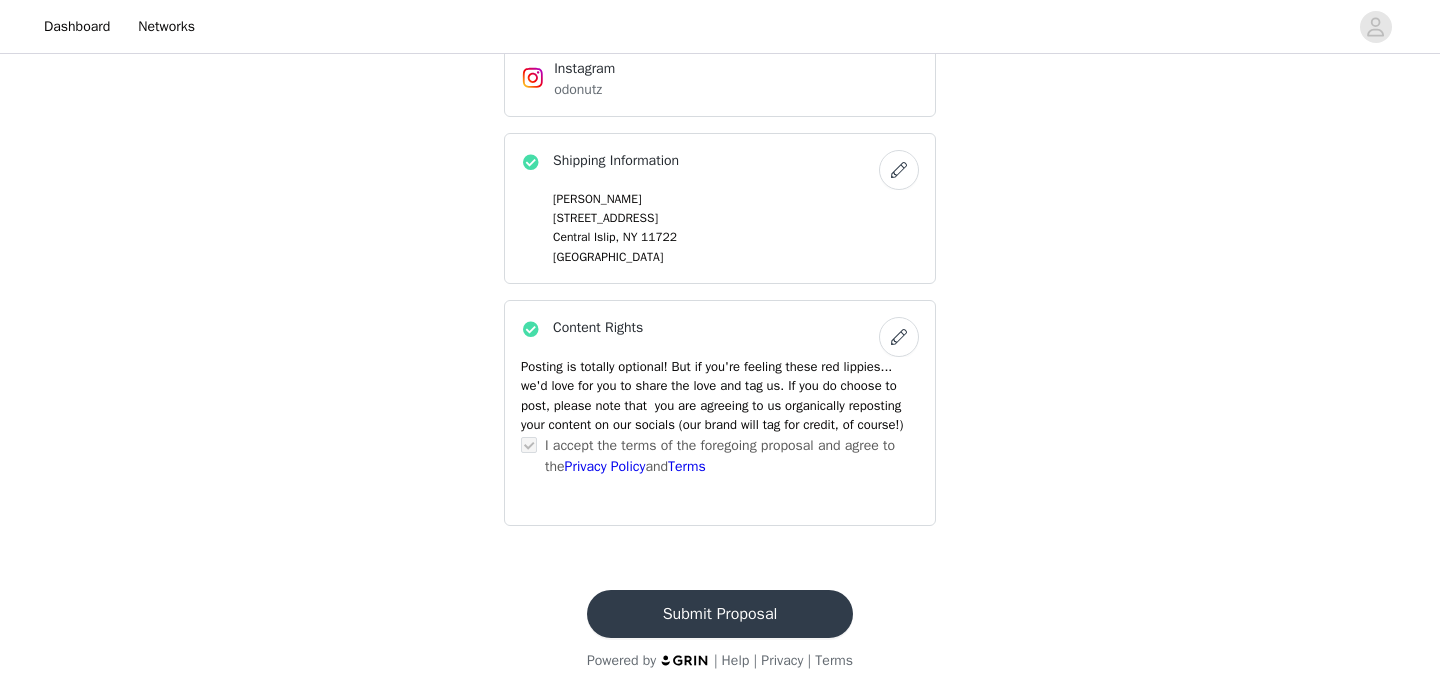 click on "Submit Proposal" at bounding box center [720, 614] 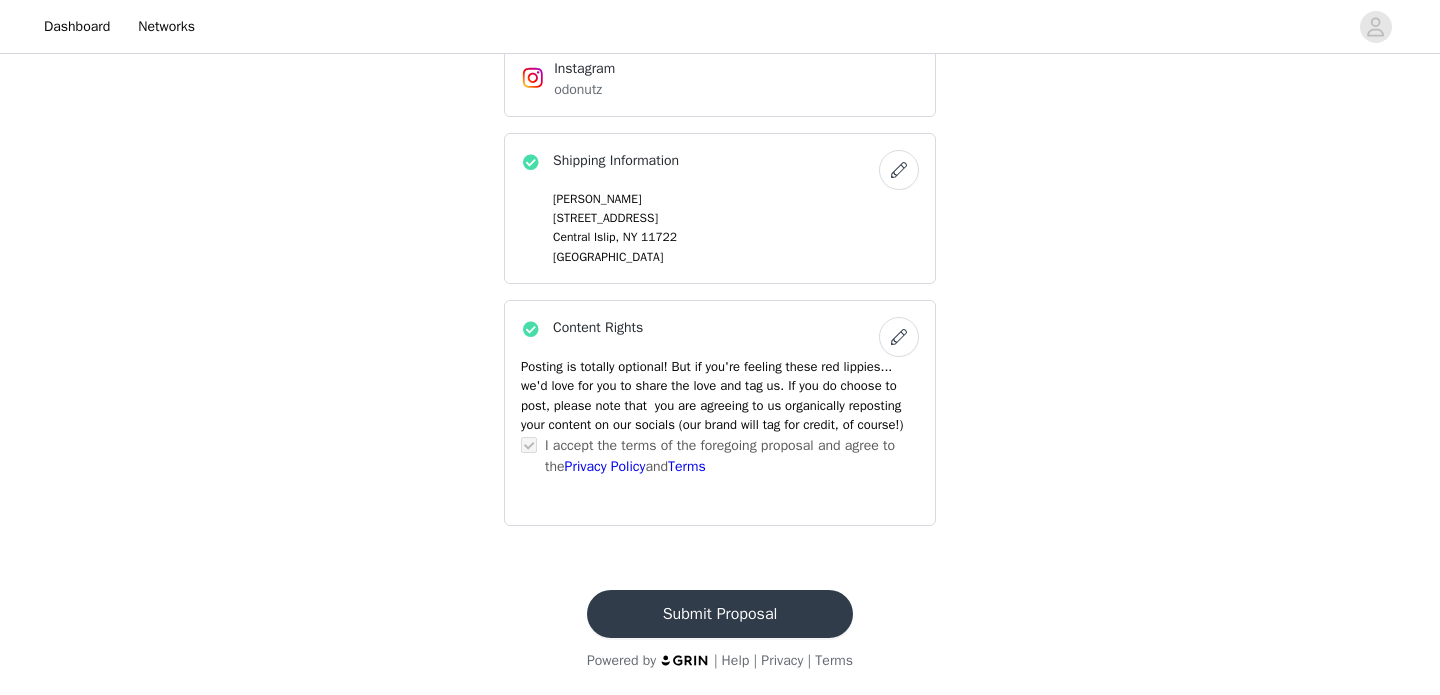 scroll, scrollTop: 0, scrollLeft: 0, axis: both 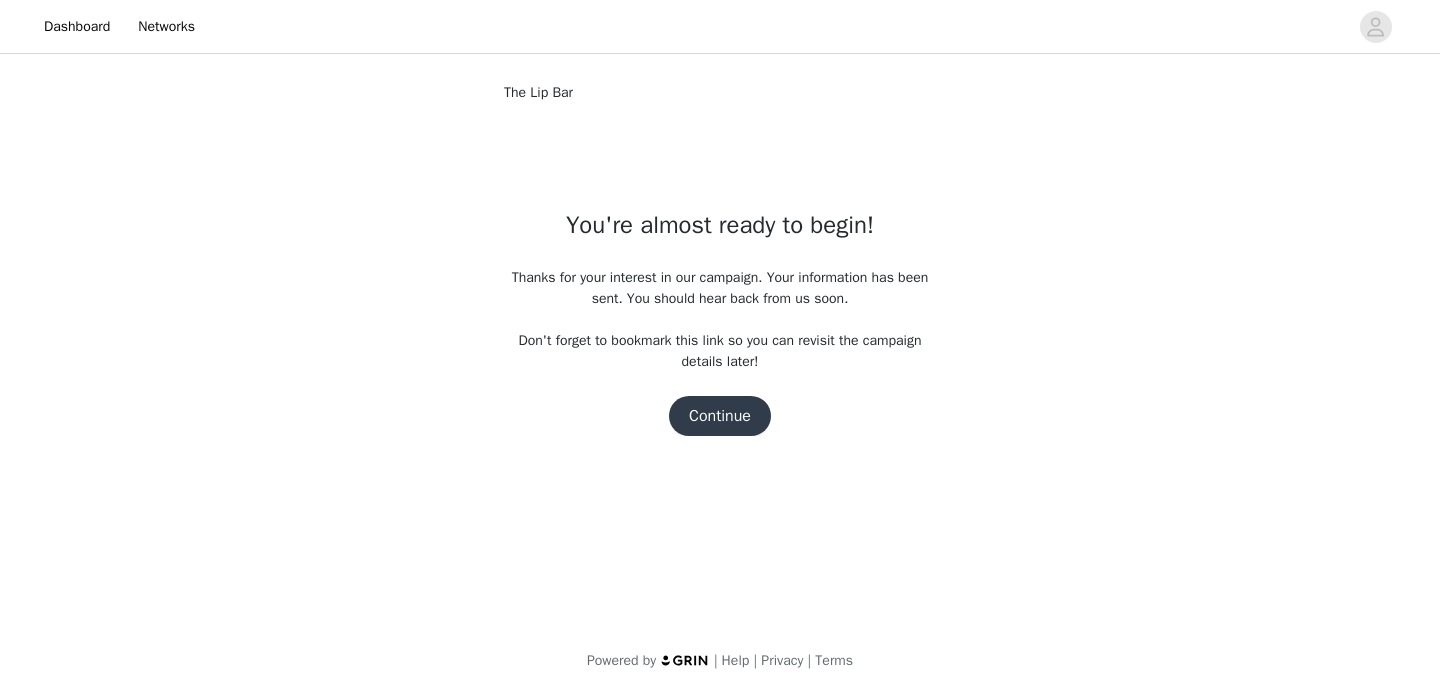 click on "Continue" at bounding box center [720, 416] 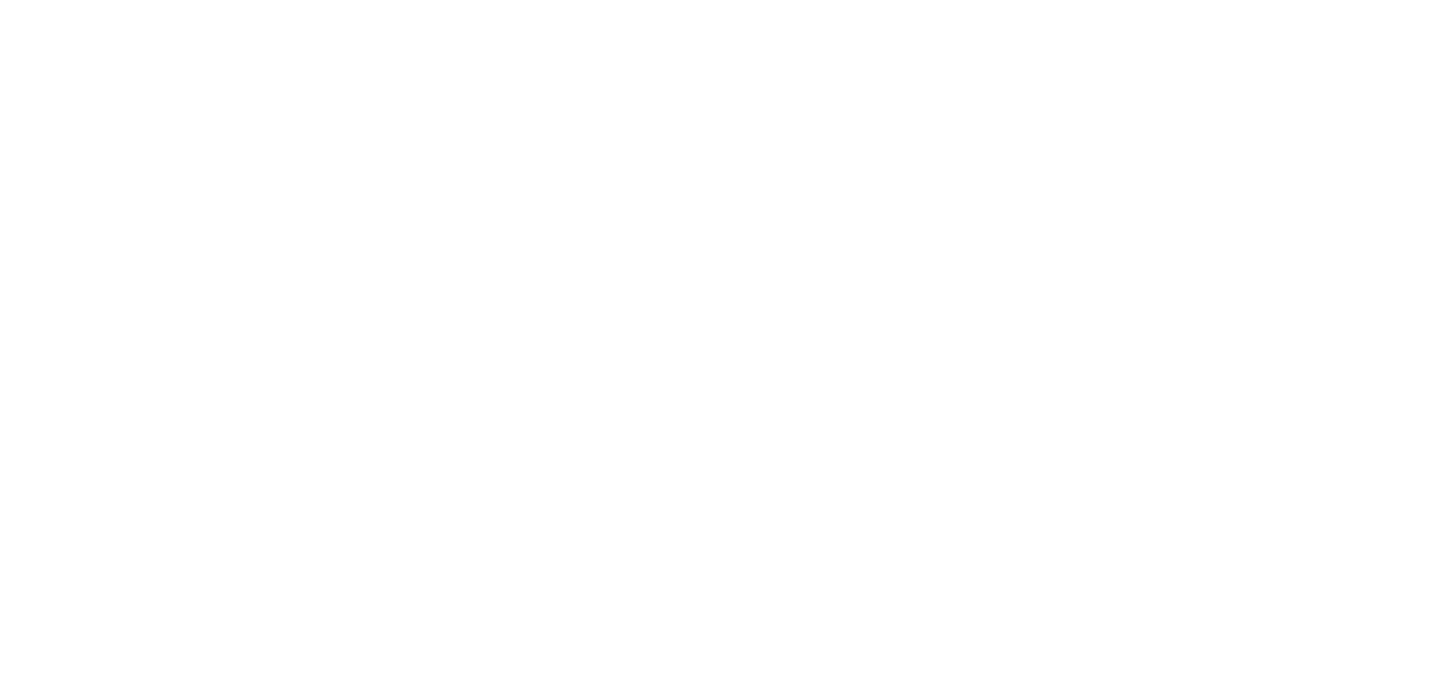 scroll, scrollTop: 0, scrollLeft: 0, axis: both 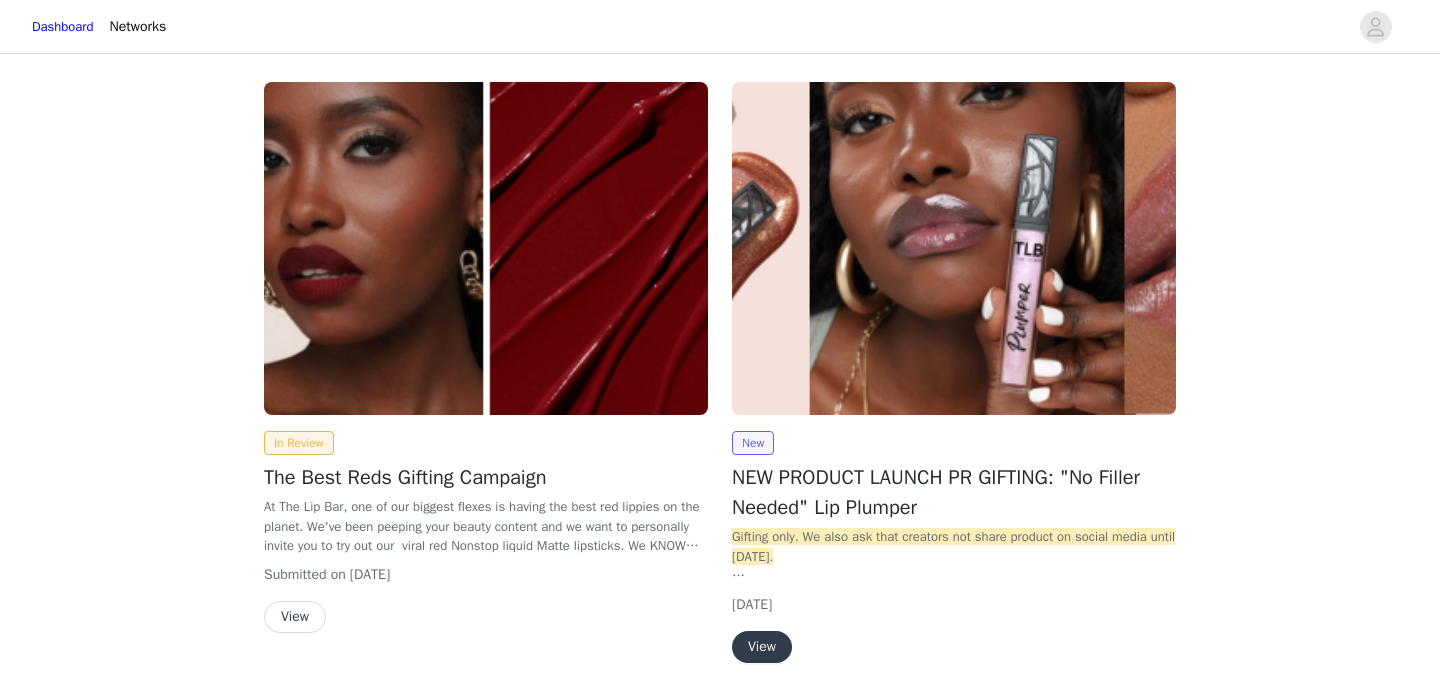 click on "View" at bounding box center (762, 647) 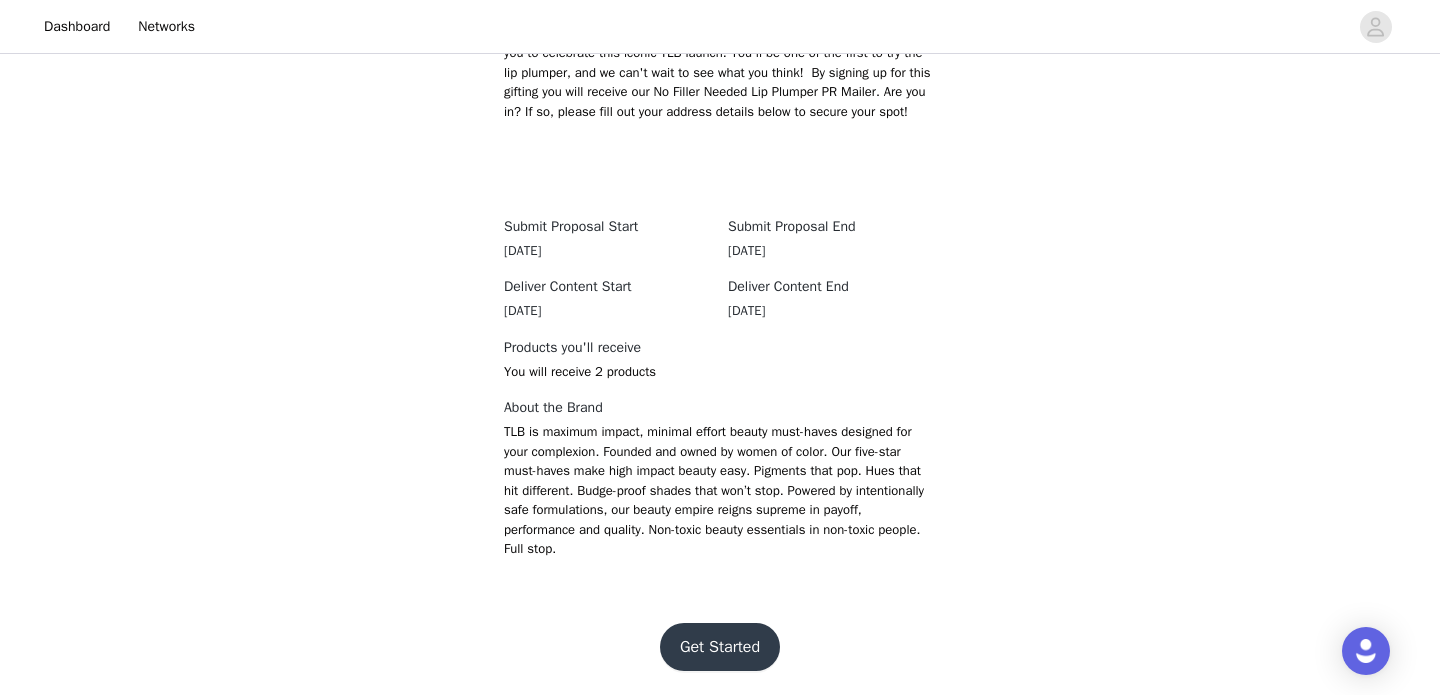 scroll, scrollTop: 988, scrollLeft: 0, axis: vertical 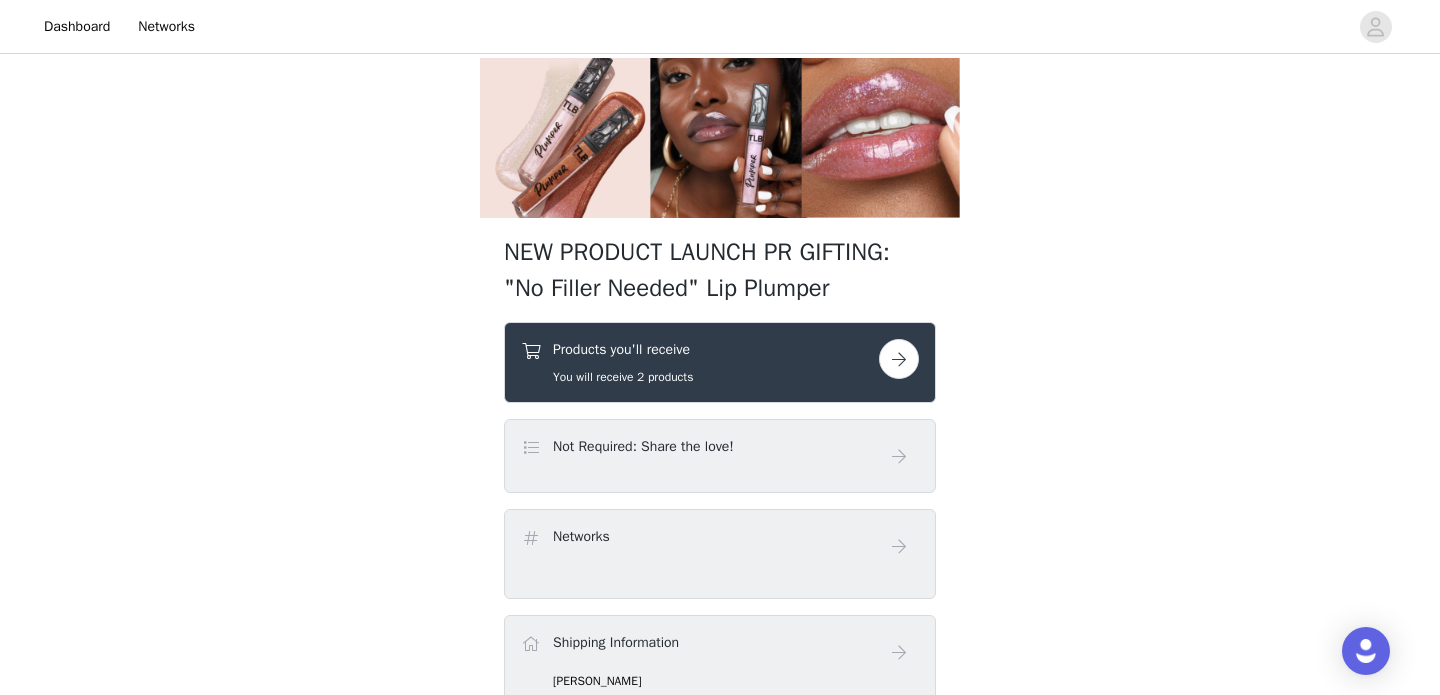 click at bounding box center [899, 359] 